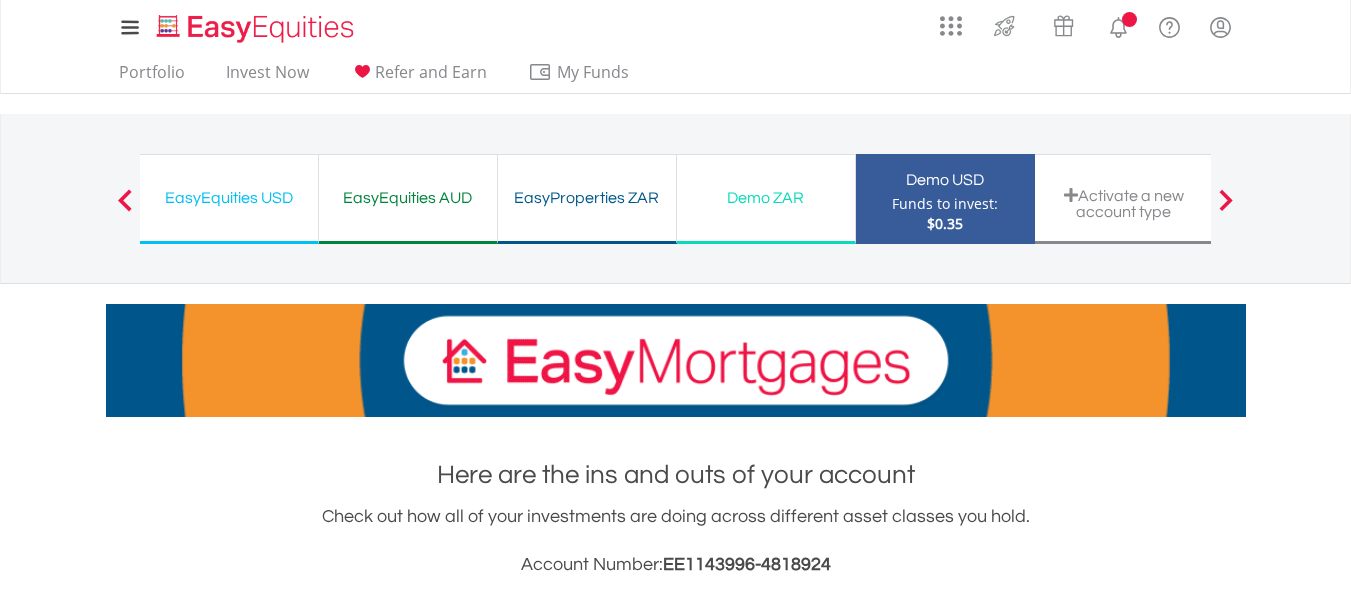 scroll, scrollTop: 531, scrollLeft: 0, axis: vertical 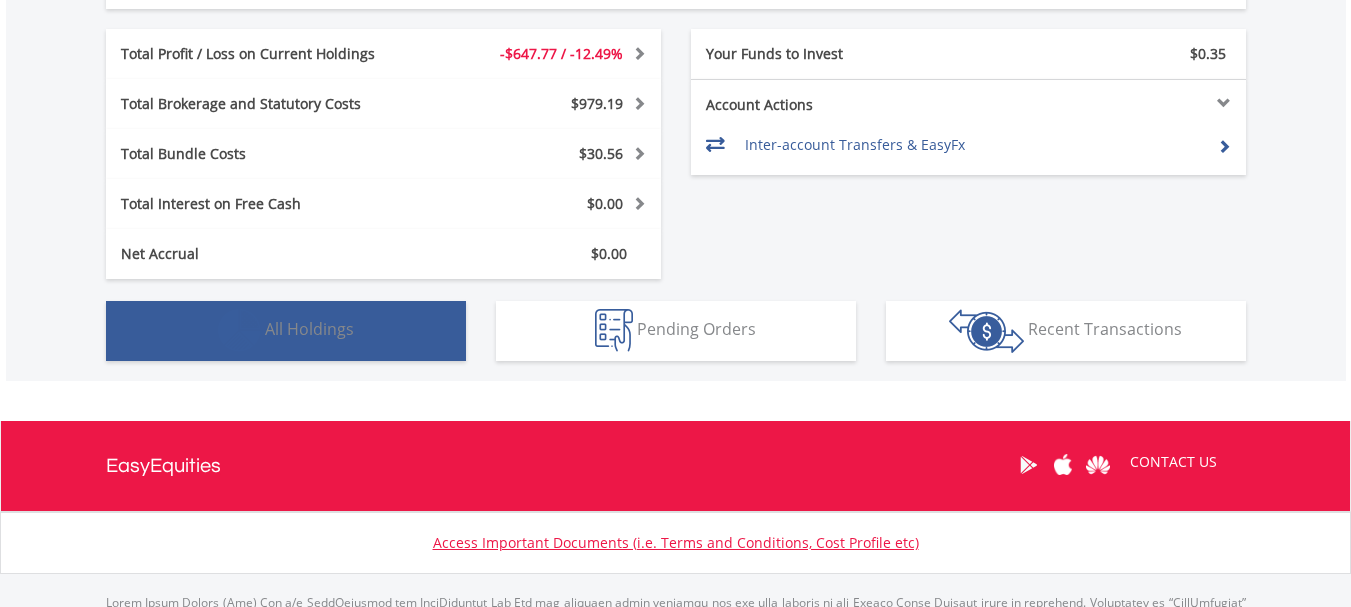 click on "Holdings
All Holdings" at bounding box center [286, 331] 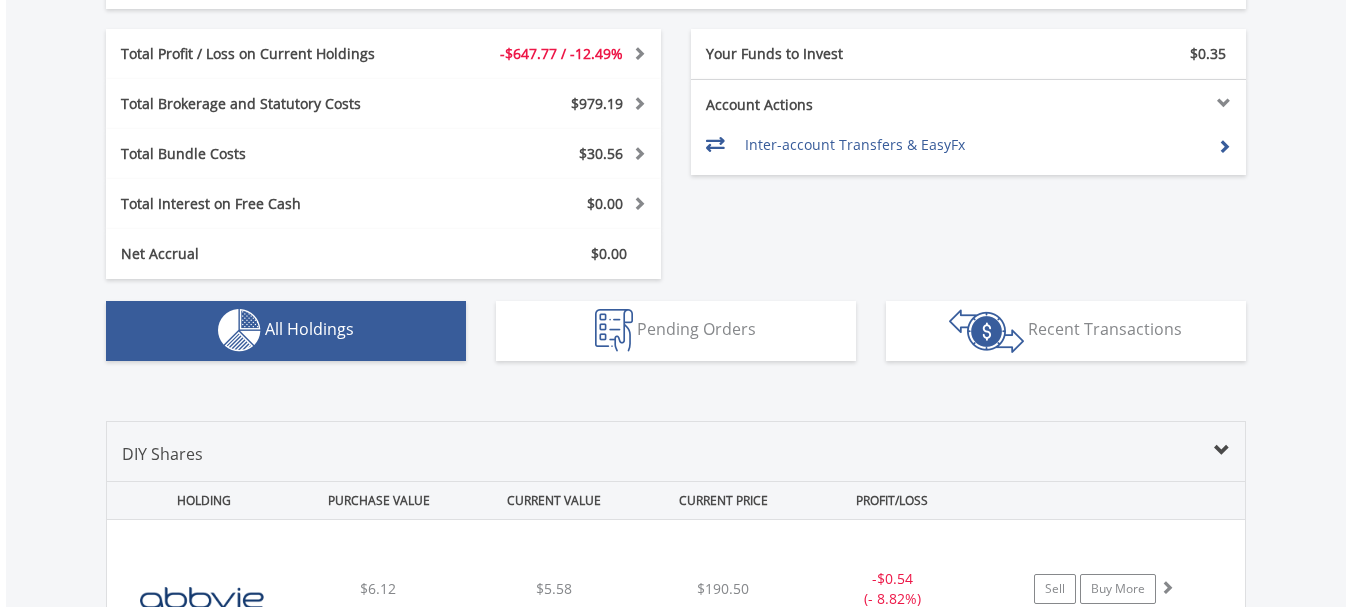scroll, scrollTop: 1483, scrollLeft: 0, axis: vertical 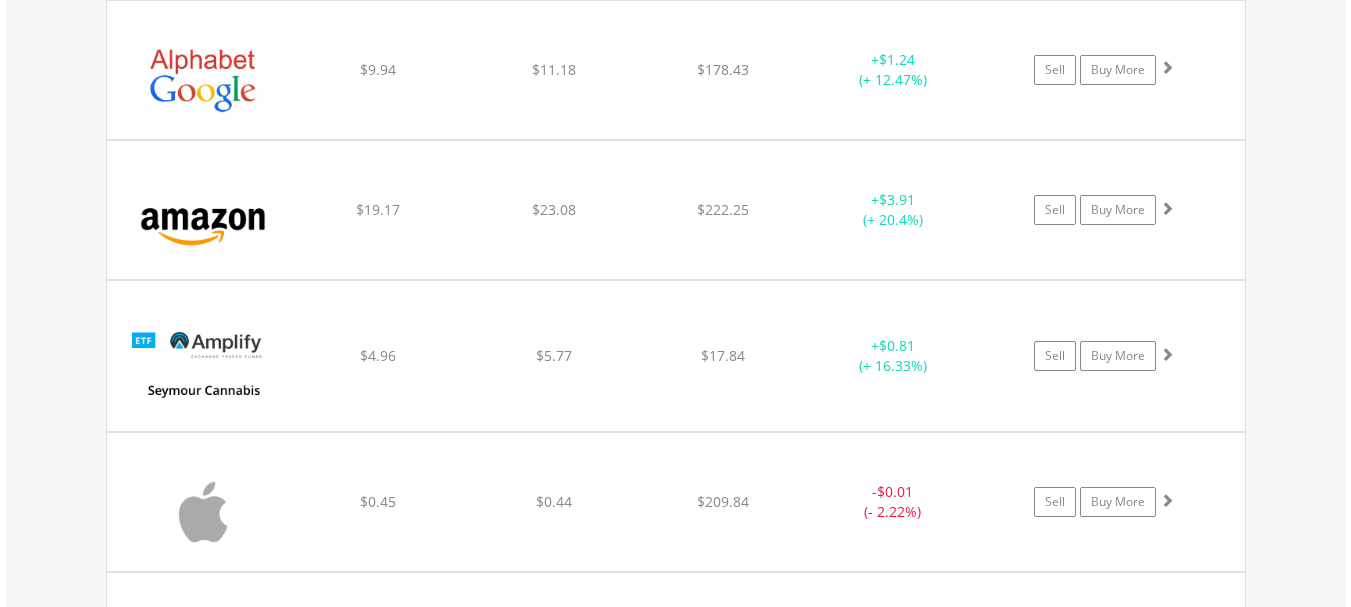 click on "Value View
Share View
DIY Shares
HOLDING
PURCHASE VALUE
CURRENT VALUE
CURRENT PRICE
PROFIT/LOSS
﻿
Abbvie Inc
$6.12
$5.58
$190.50
-  $0.54 (- 8.82%)
Buy More" at bounding box center (676, 6834) 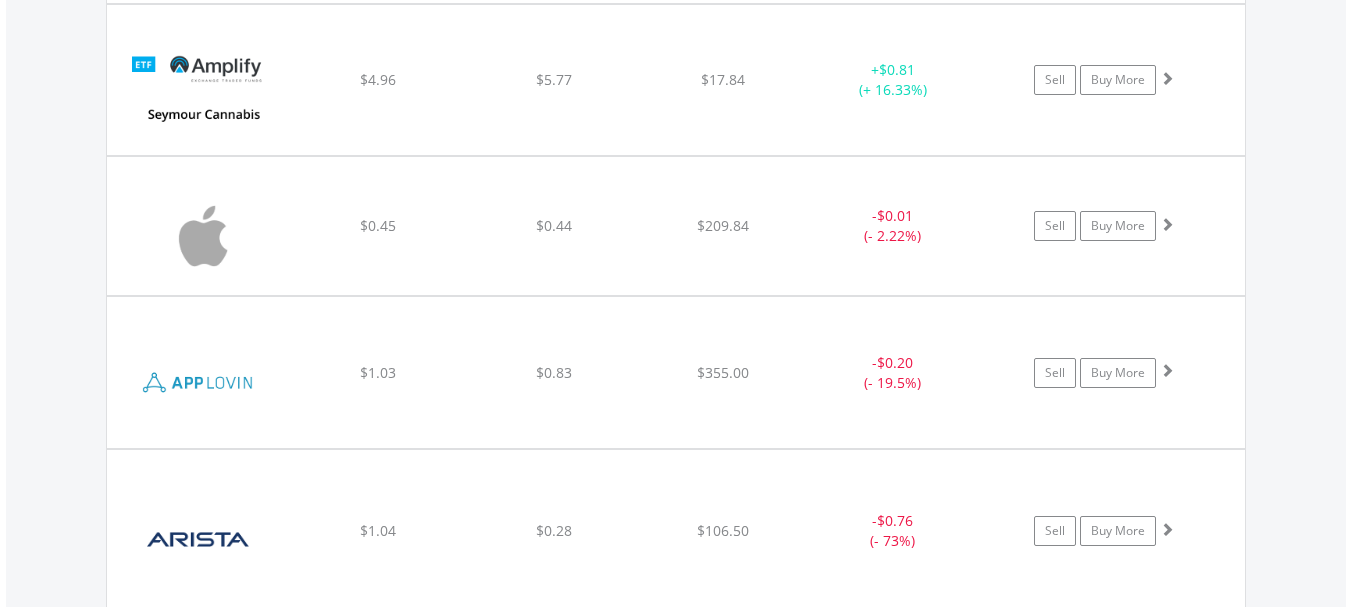 scroll, scrollTop: 2307, scrollLeft: 0, axis: vertical 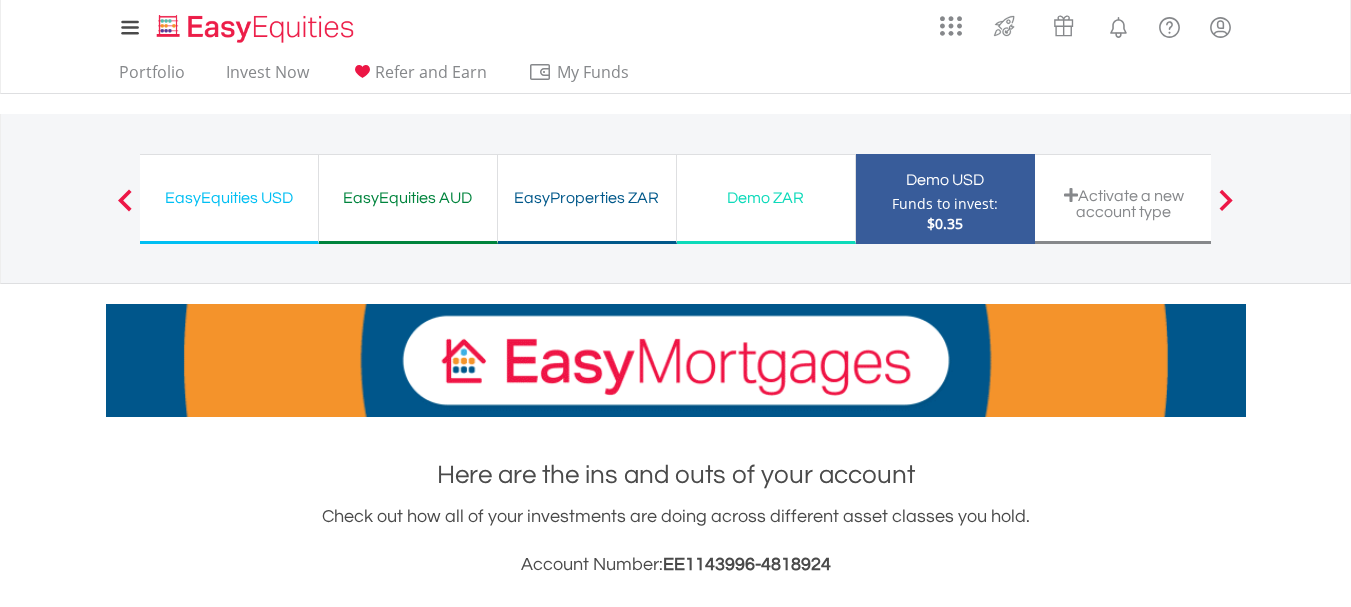 click on "My Investments
Invest Now
New Listings
Sell
My Recurring Investments
Pending Orders
Vouchers
Buy a Voucher
Redeem a Voucher
Account Management
Add and Manage Accounts" at bounding box center [676, 46] 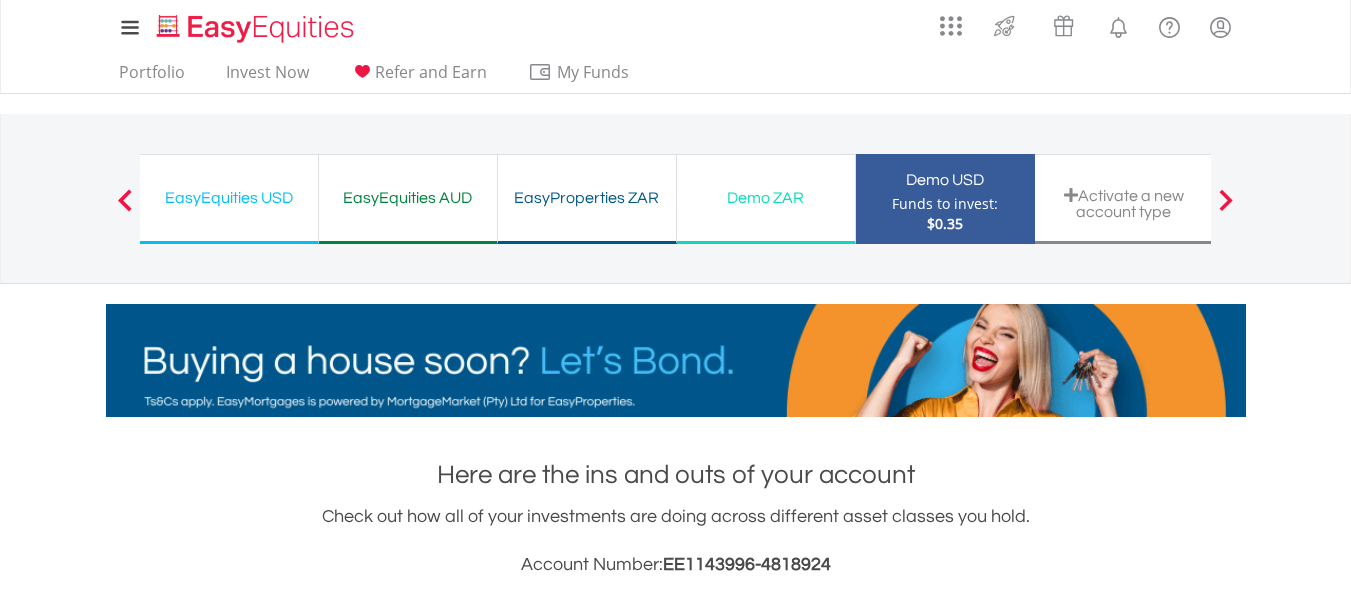 scroll, scrollTop: 531, scrollLeft: 0, axis: vertical 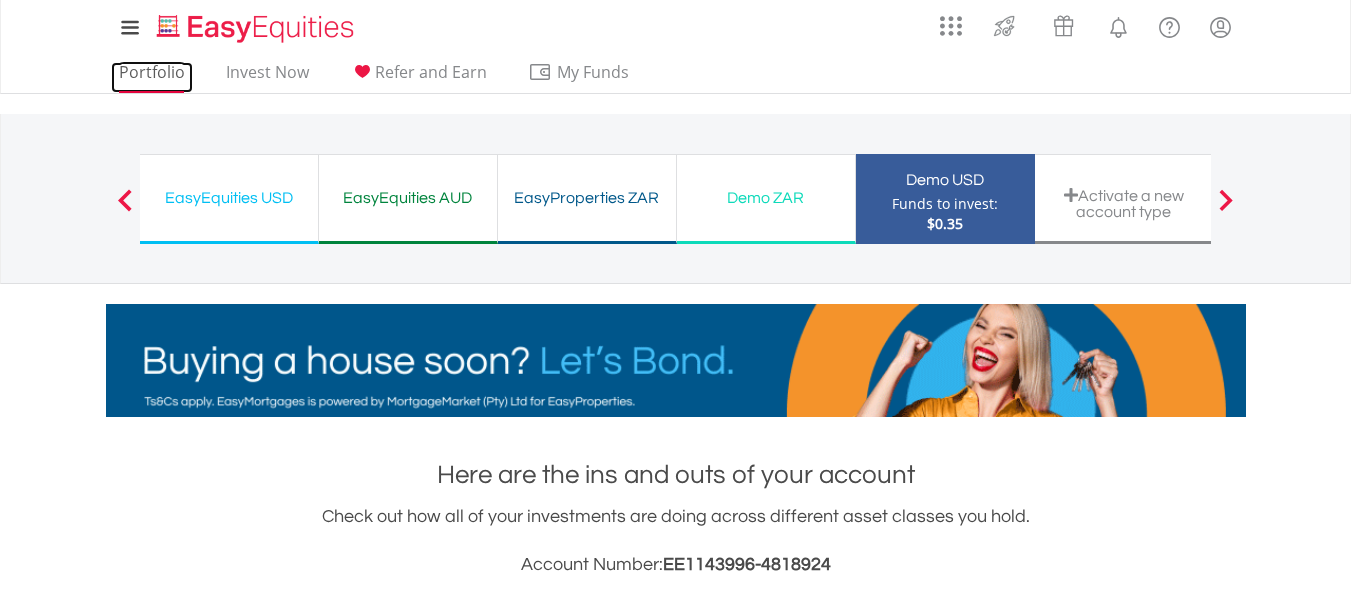 click on "Portfolio" at bounding box center [152, 77] 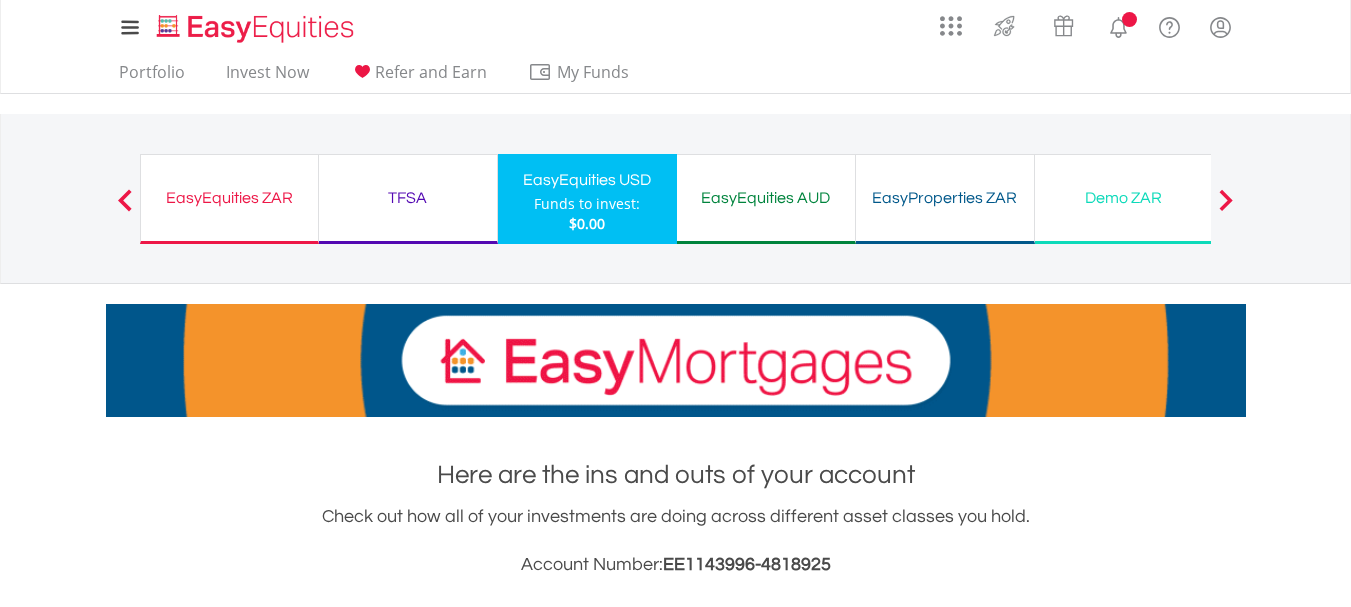 scroll, scrollTop: 531, scrollLeft: 0, axis: vertical 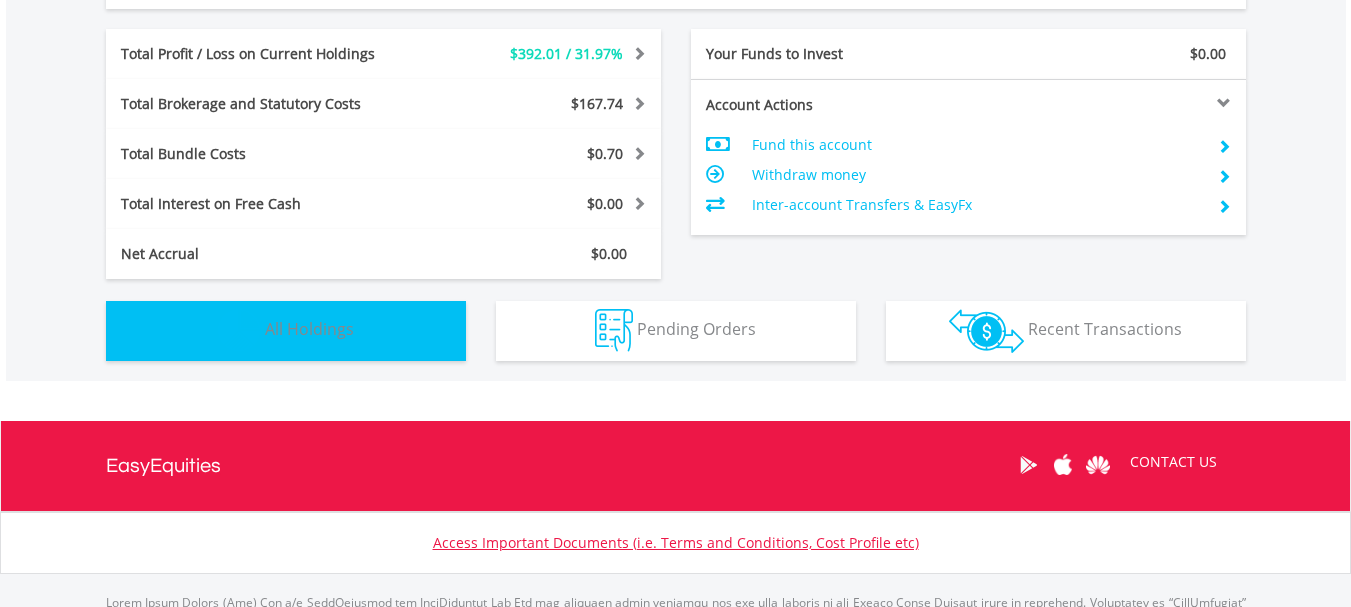 click on "Holdings
All Holdings" at bounding box center (286, 331) 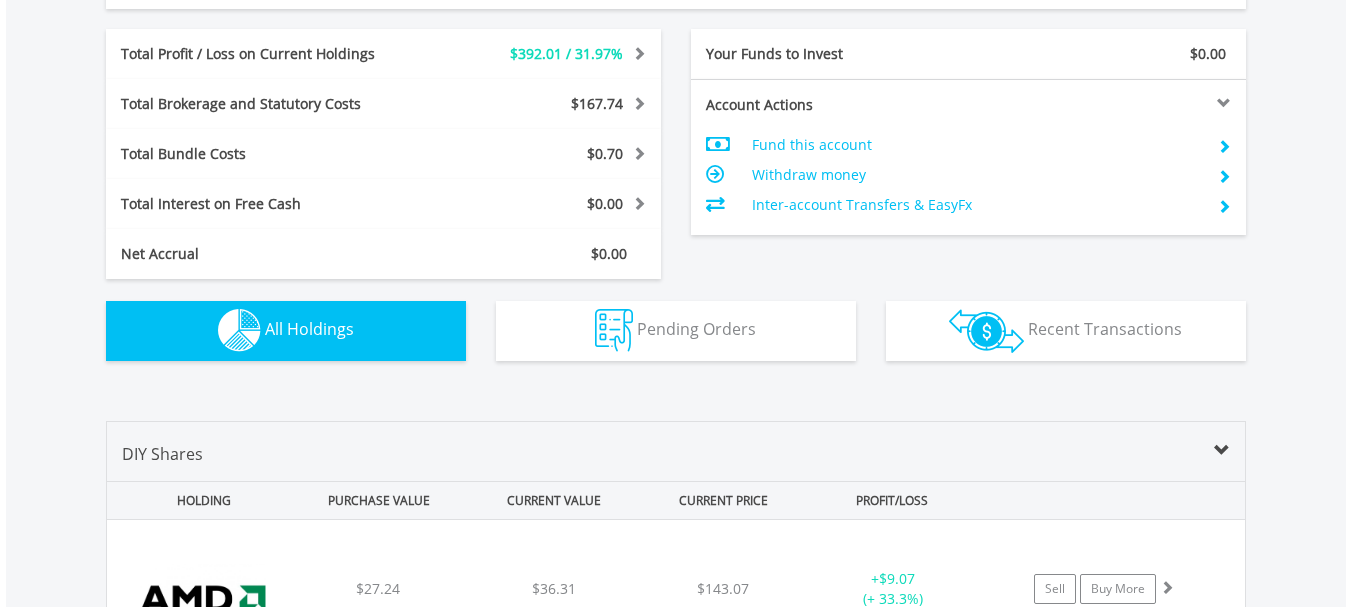 scroll, scrollTop: 1483, scrollLeft: 0, axis: vertical 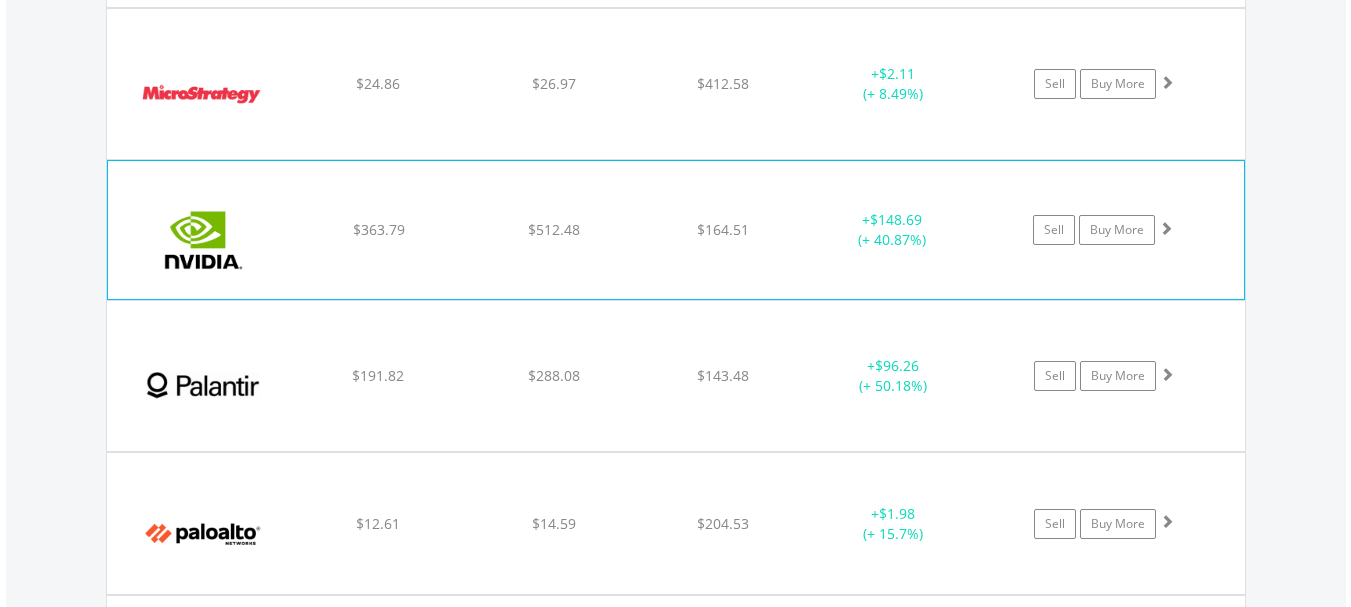 click on "﻿
Nvidia Corp
$363.79
$512.48
$164.51
+  $148.69 (+ 40.87%)
Sell
Buy More" at bounding box center [676, -1956] 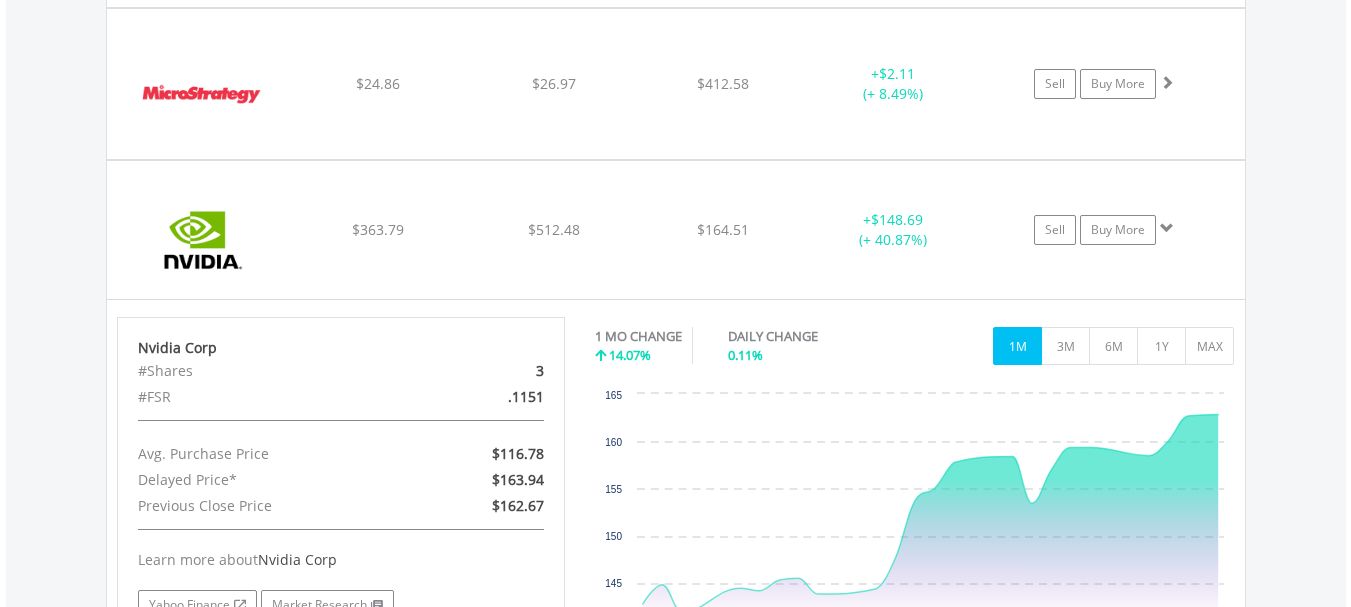 scroll, scrollTop: 4138, scrollLeft: 0, axis: vertical 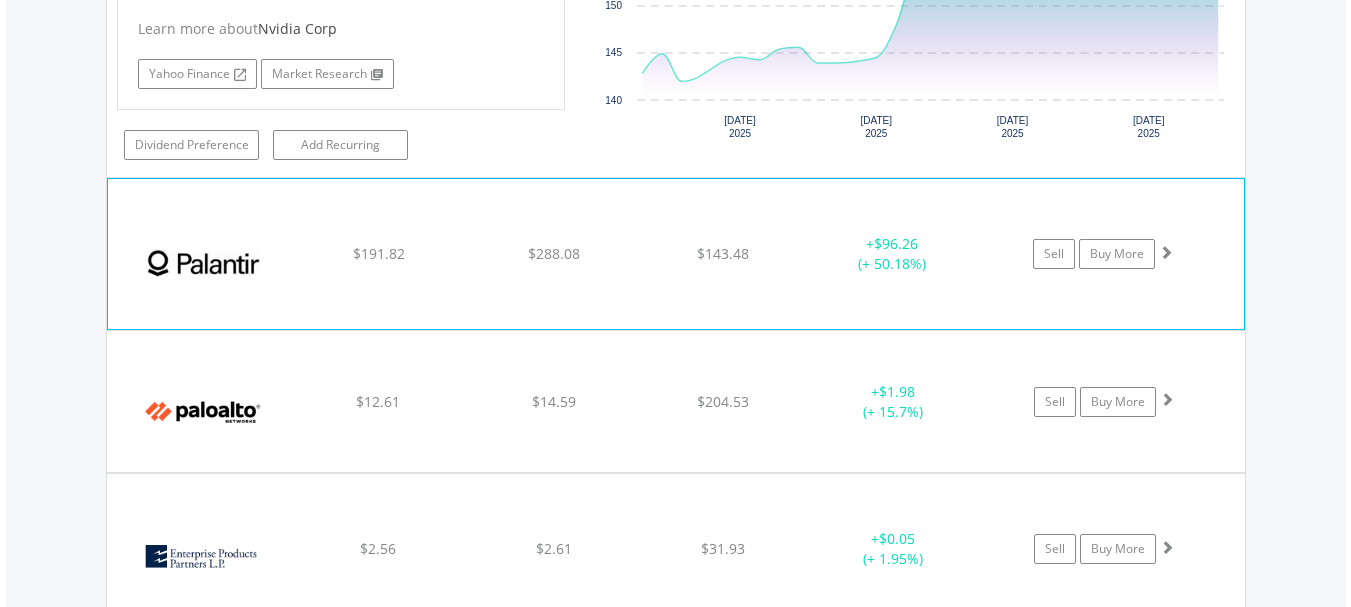 click on "﻿
Palantir Technologies Inc
$191.82
$288.08
$143.48
+  $96.26 (+ 50.18%)
Sell
Buy More" at bounding box center [676, -2487] 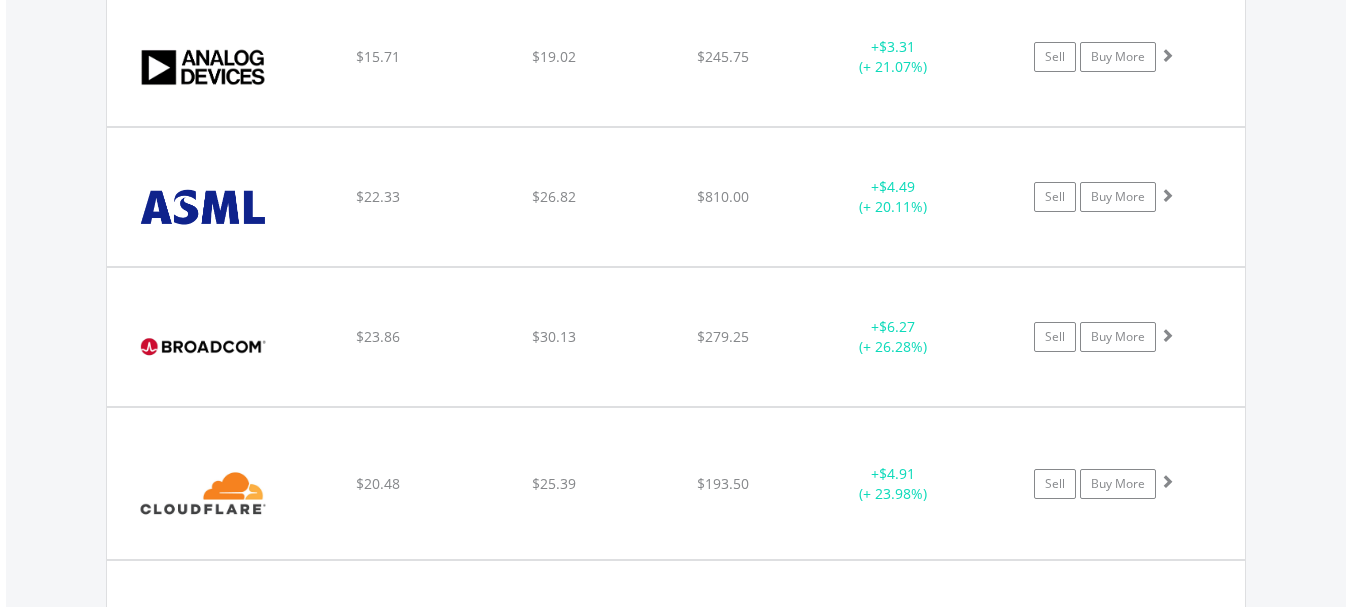 scroll, scrollTop: 1483, scrollLeft: 0, axis: vertical 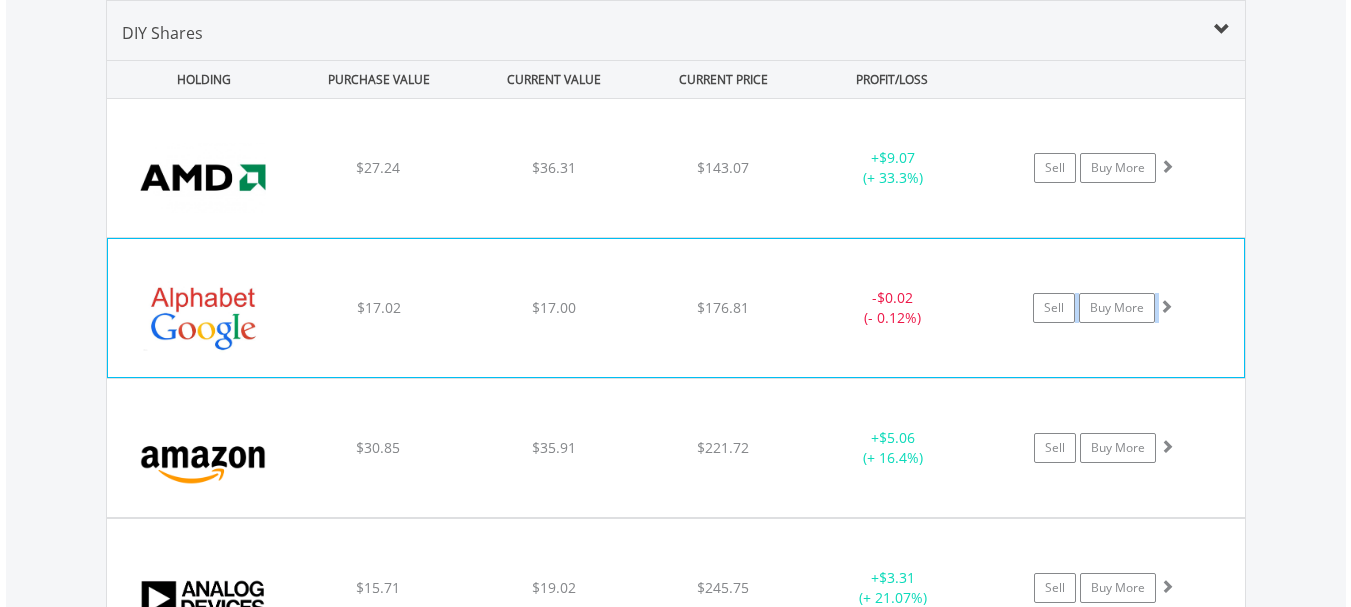 drag, startPoint x: 1178, startPoint y: 244, endPoint x: 1085, endPoint y: 252, distance: 93.34345 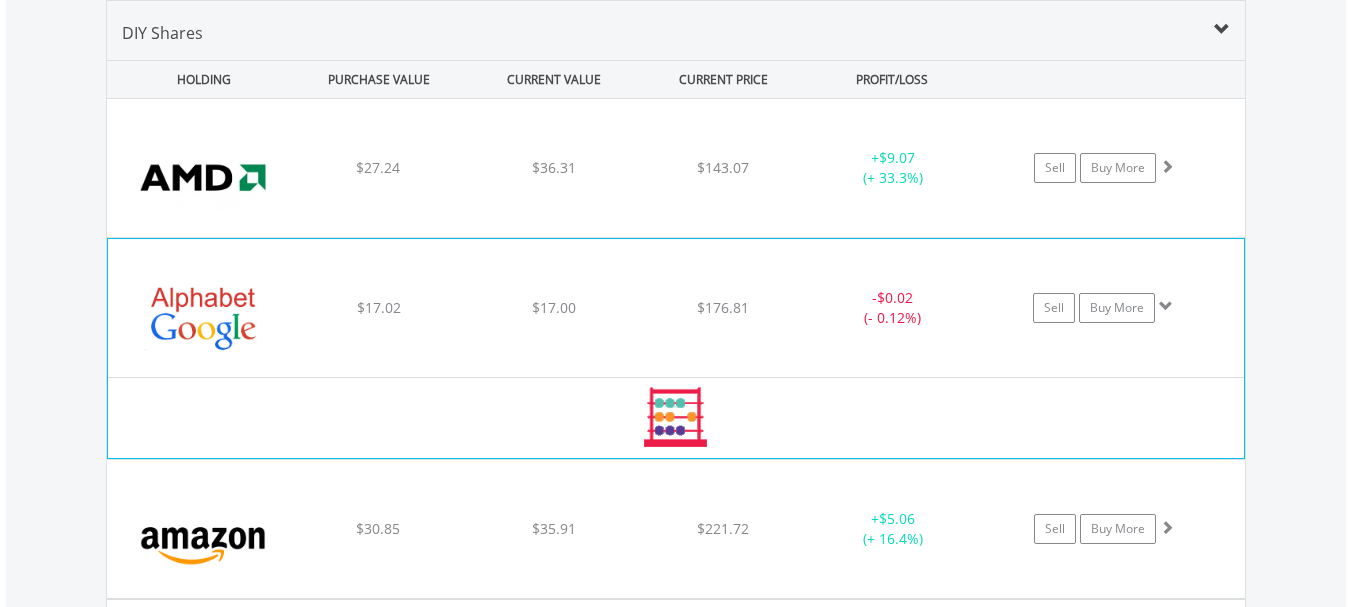 click on "﻿
Alphabet Inc-Cl C
$17.02
$17.00
$176.81
-  $0.02 (- 0.12%)
Sell
Buy More" at bounding box center (676, 168) 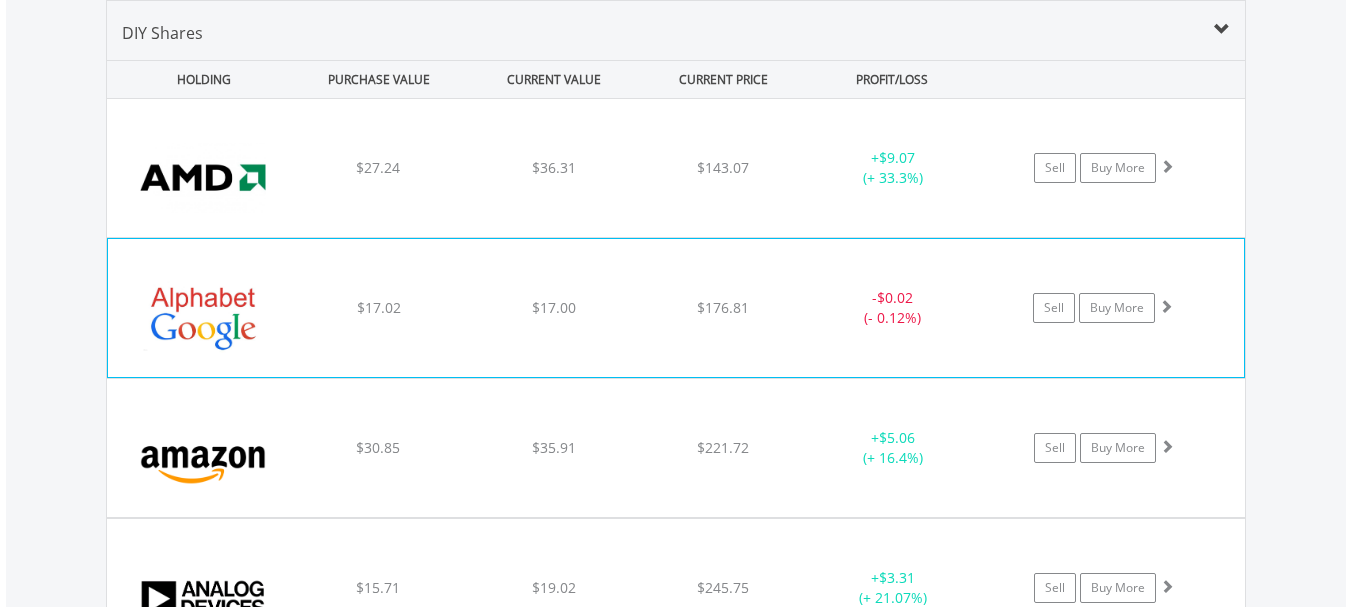 click on "﻿
Alphabet Inc-Cl C
$17.02
$17.00
$176.81
-  $0.02 (- 0.12%)
Sell
Buy More" at bounding box center [676, 168] 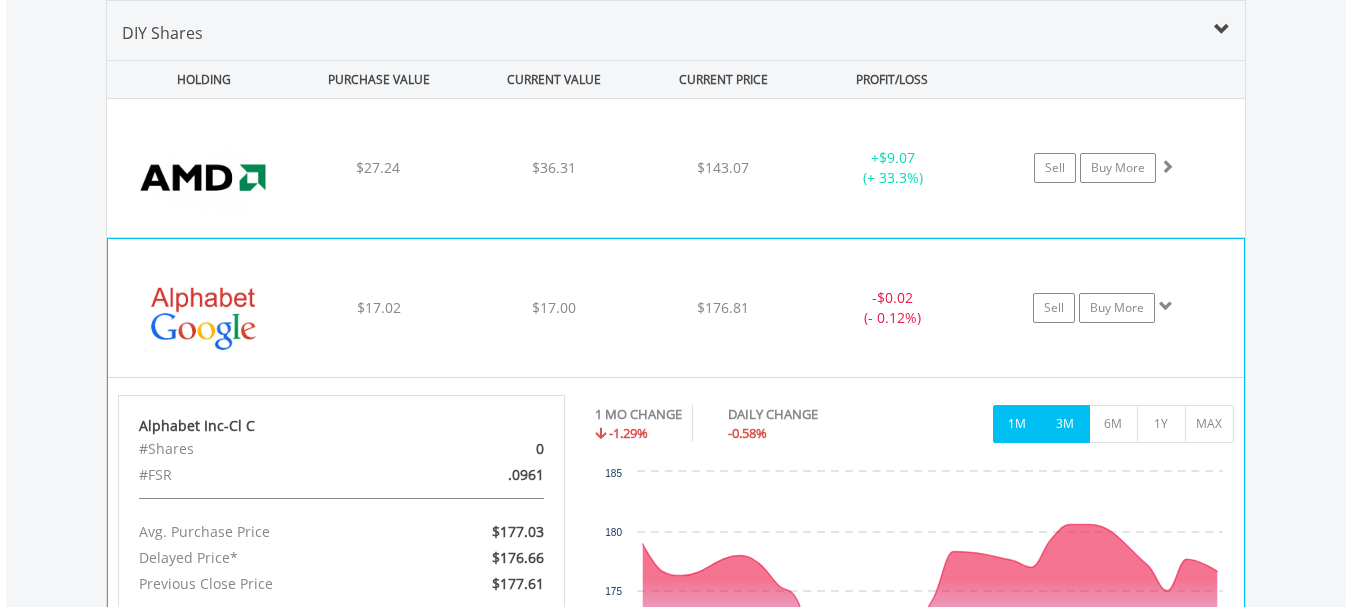 click on "3M" at bounding box center (1065, 424) 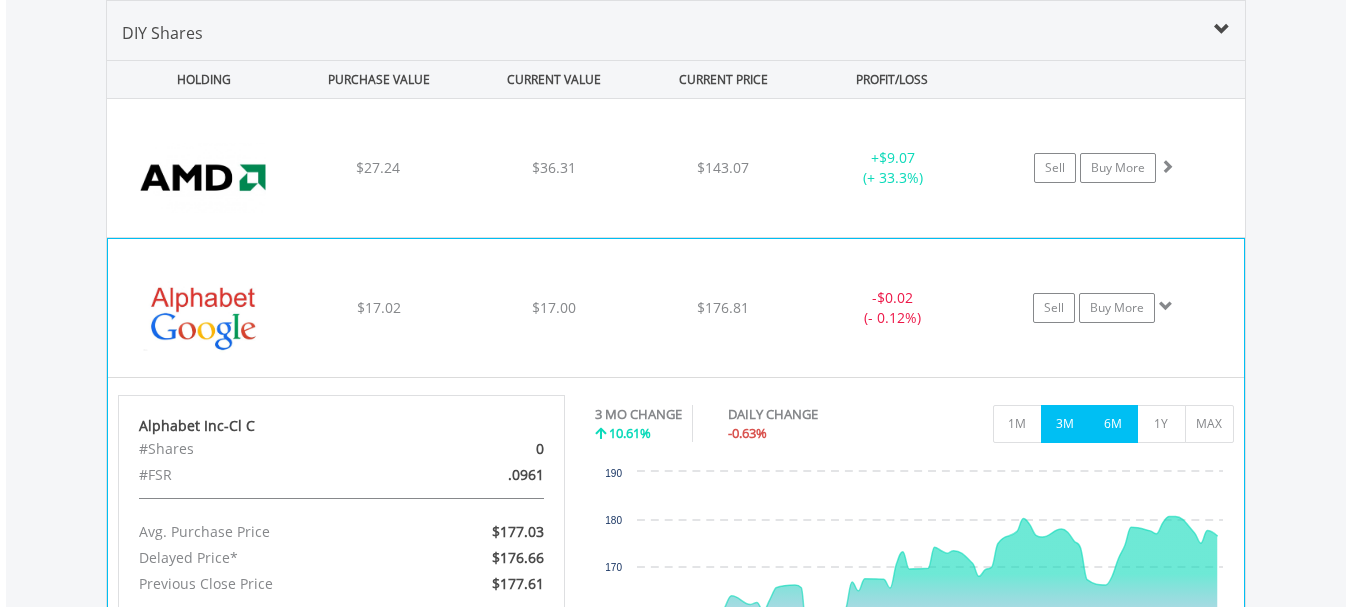 click on "6M" at bounding box center [1113, 424] 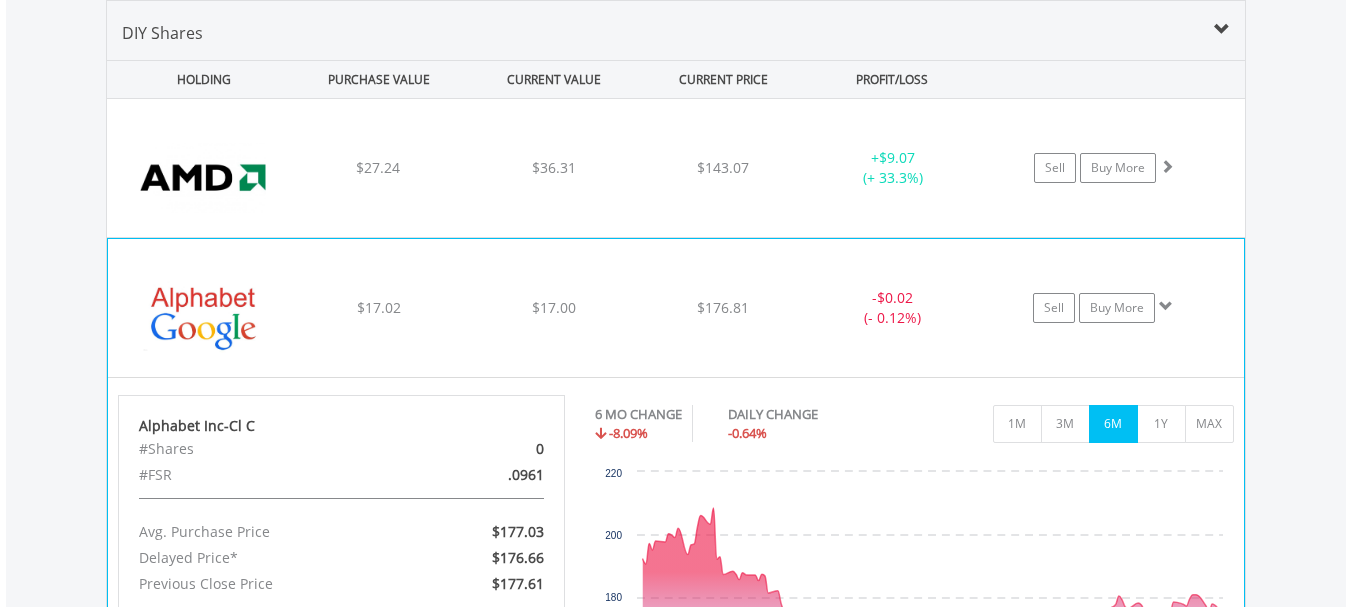 drag, startPoint x: 1117, startPoint y: 429, endPoint x: 1128, endPoint y: 429, distance: 11 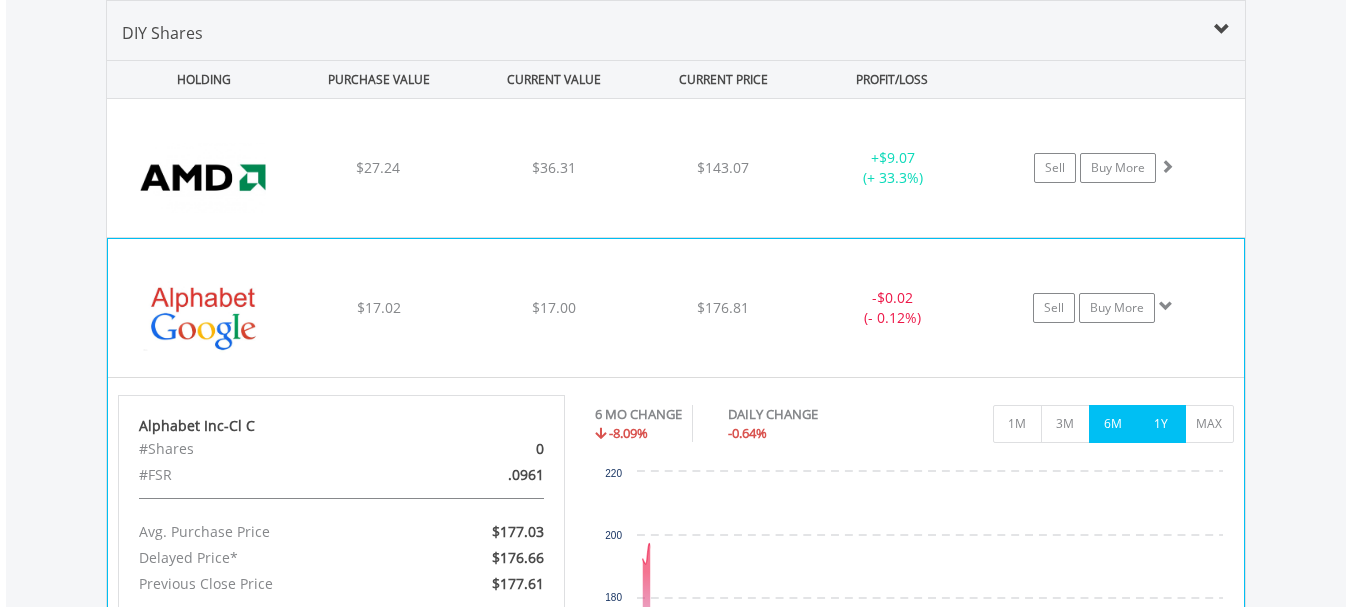 drag, startPoint x: 1128, startPoint y: 429, endPoint x: 1150, endPoint y: 426, distance: 22.203604 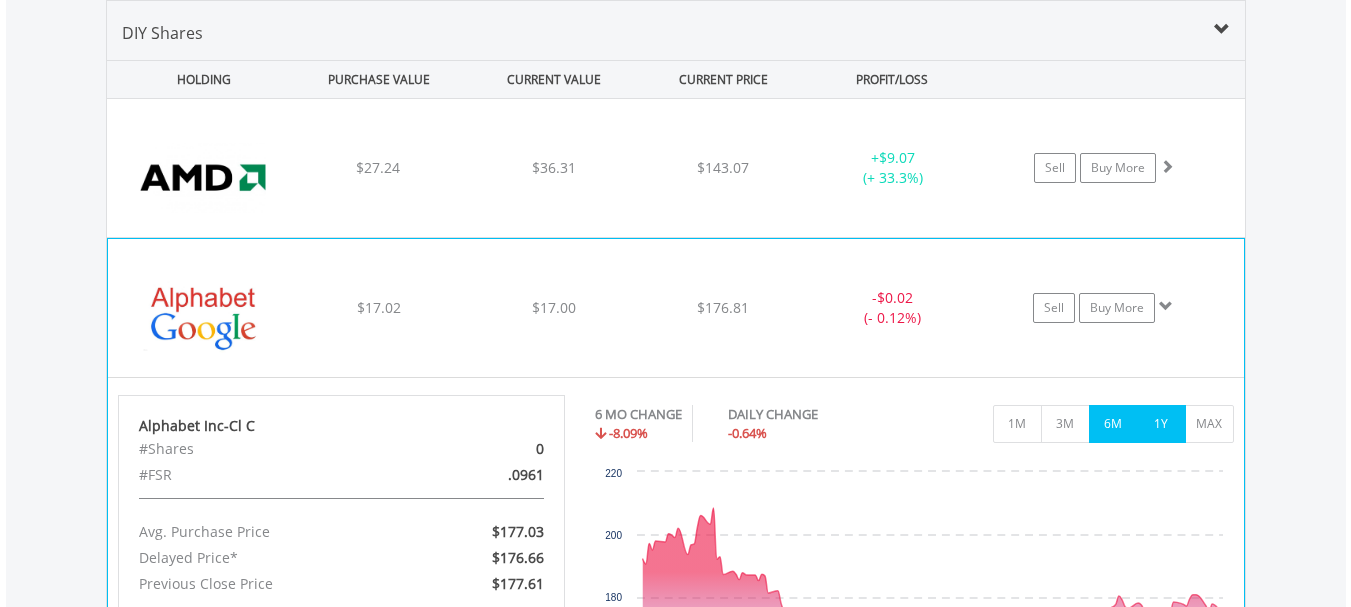 click on "1Y" at bounding box center [1161, 424] 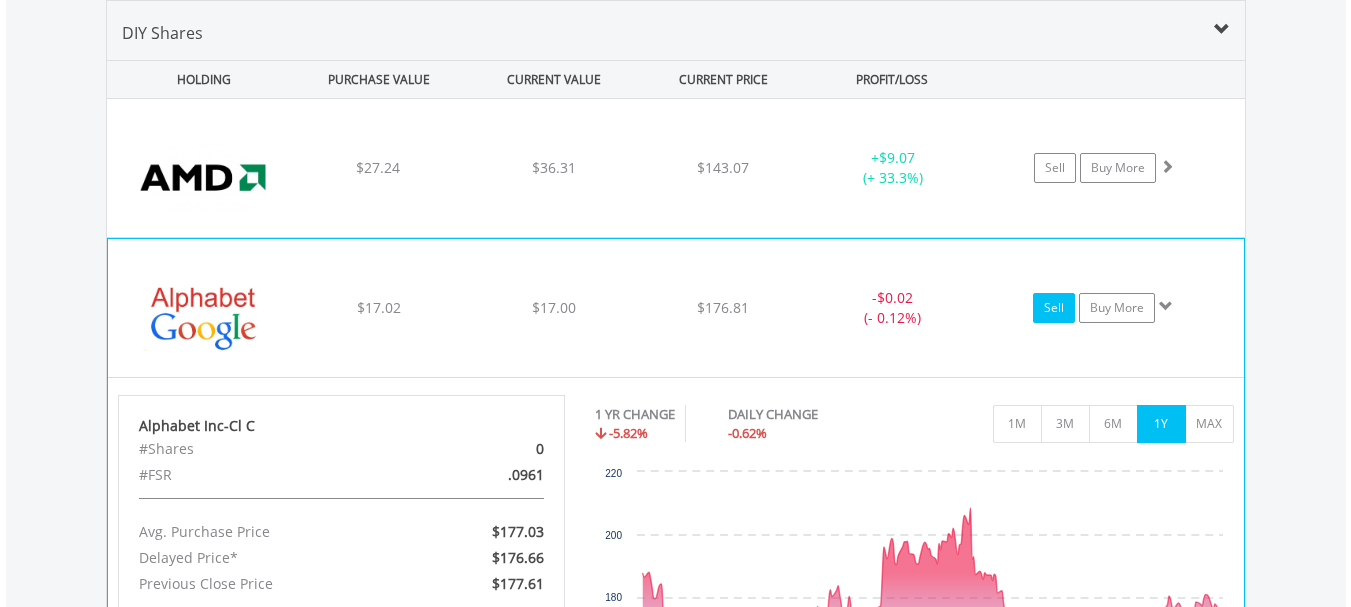 click on "Sell" at bounding box center [1054, 308] 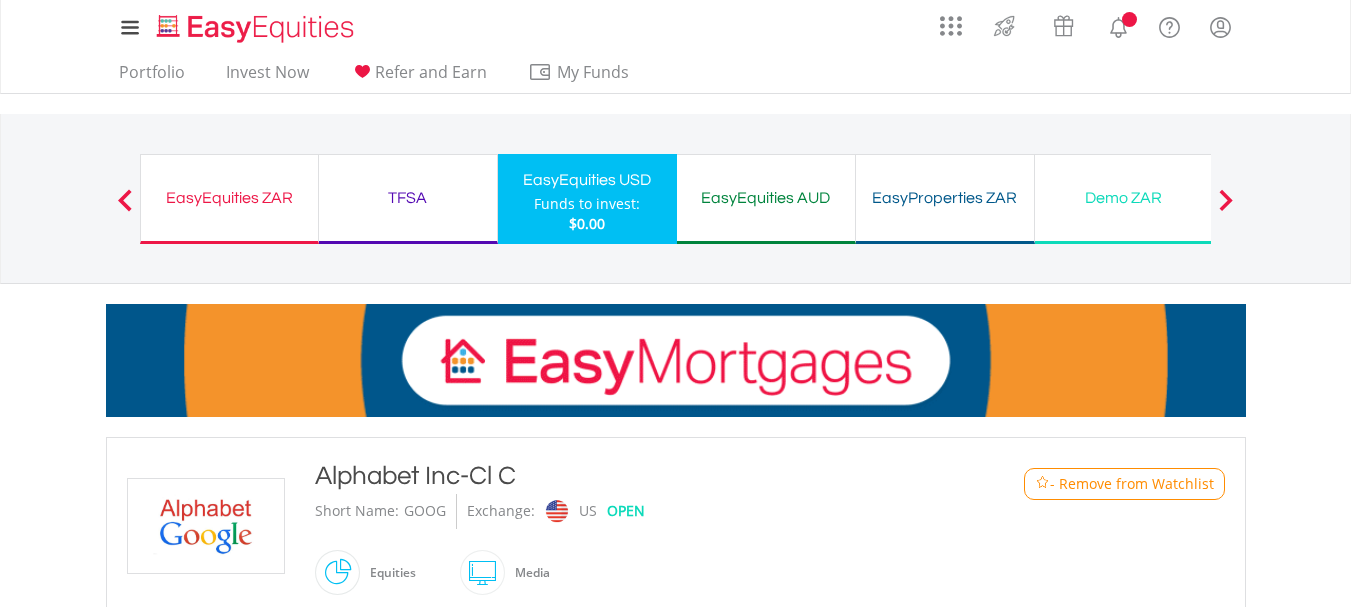 scroll, scrollTop: 1062, scrollLeft: 0, axis: vertical 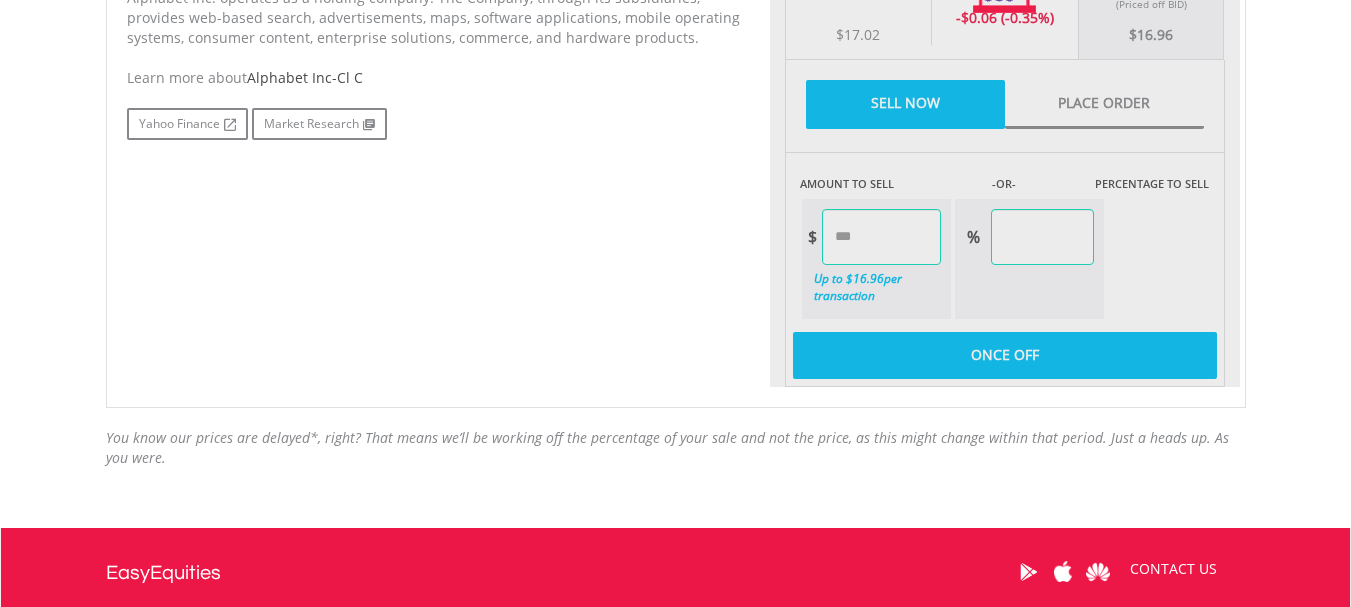 type on "*****" 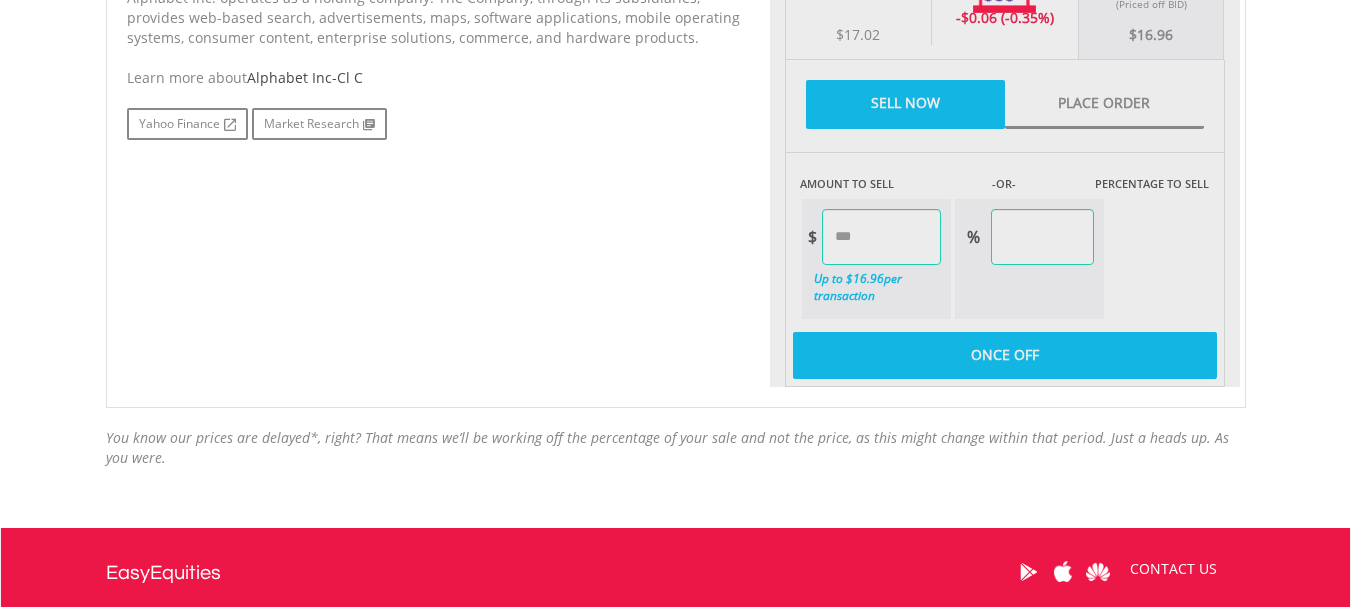 type on "******" 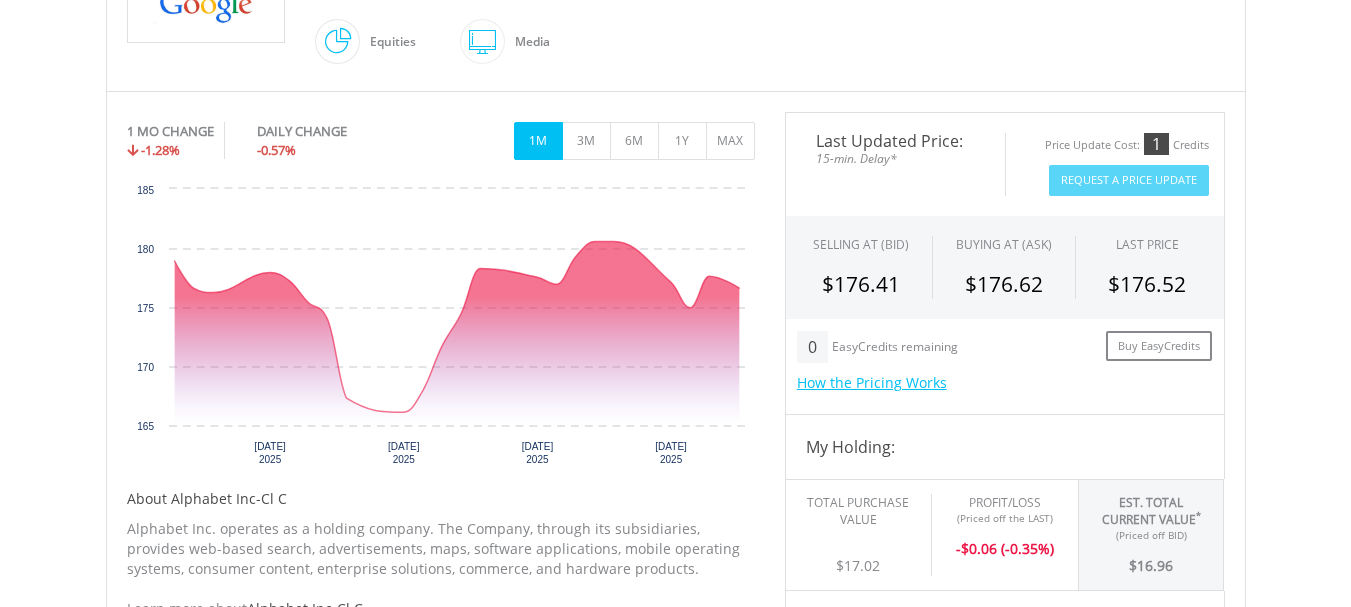 scroll, scrollTop: 354, scrollLeft: 0, axis: vertical 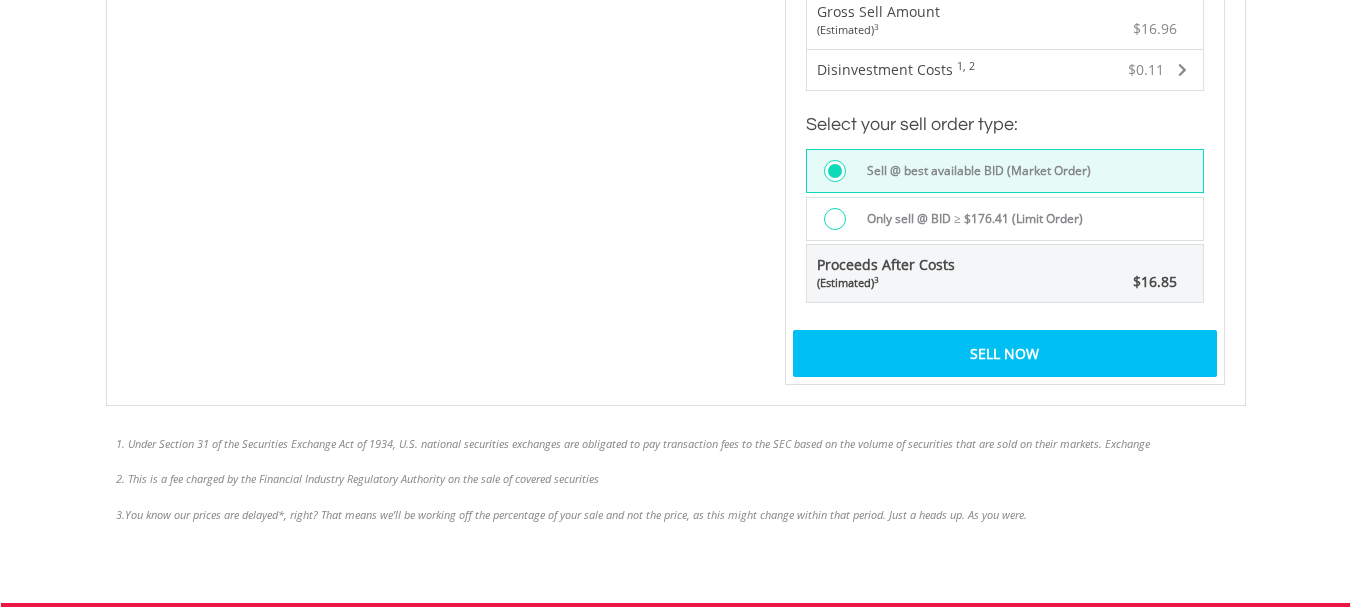 click on "Sell Now" at bounding box center [1005, 353] 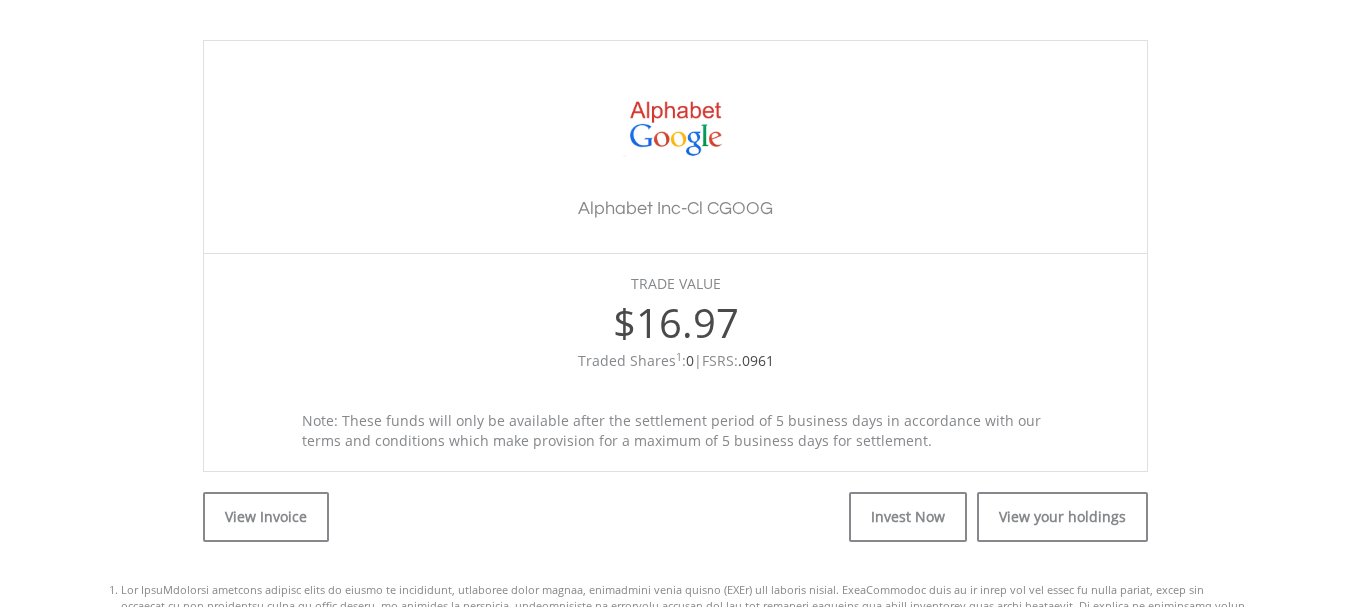 scroll, scrollTop: 531, scrollLeft: 0, axis: vertical 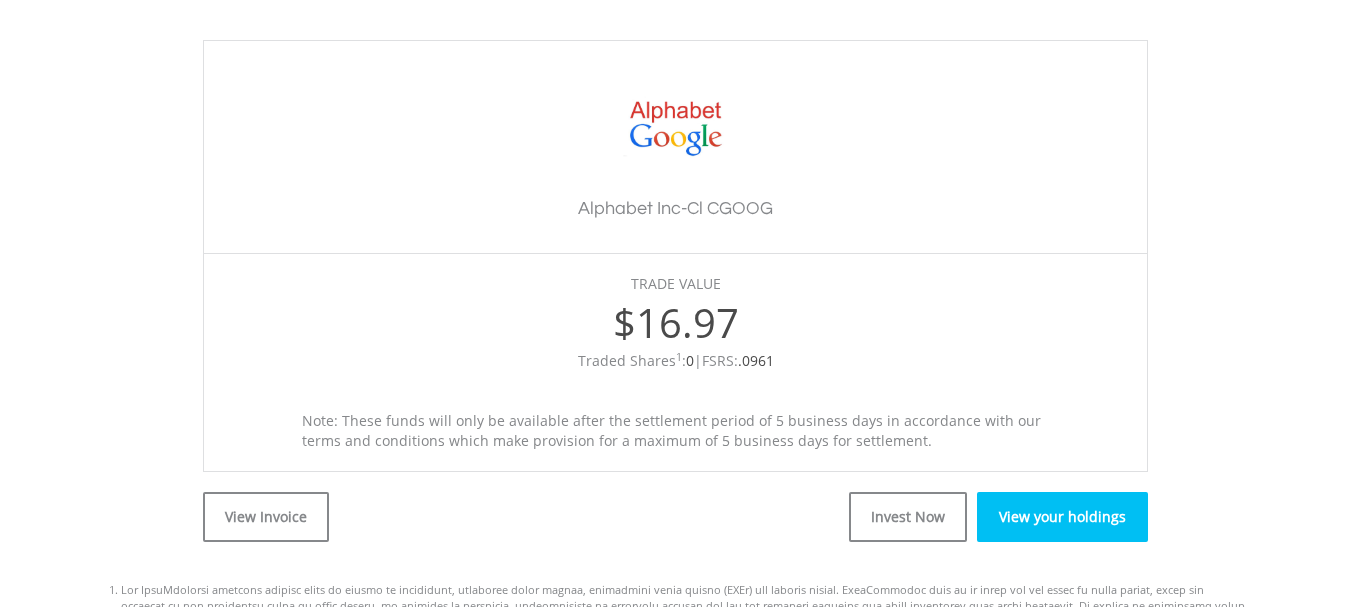 click on "View your holdings" at bounding box center [1062, 517] 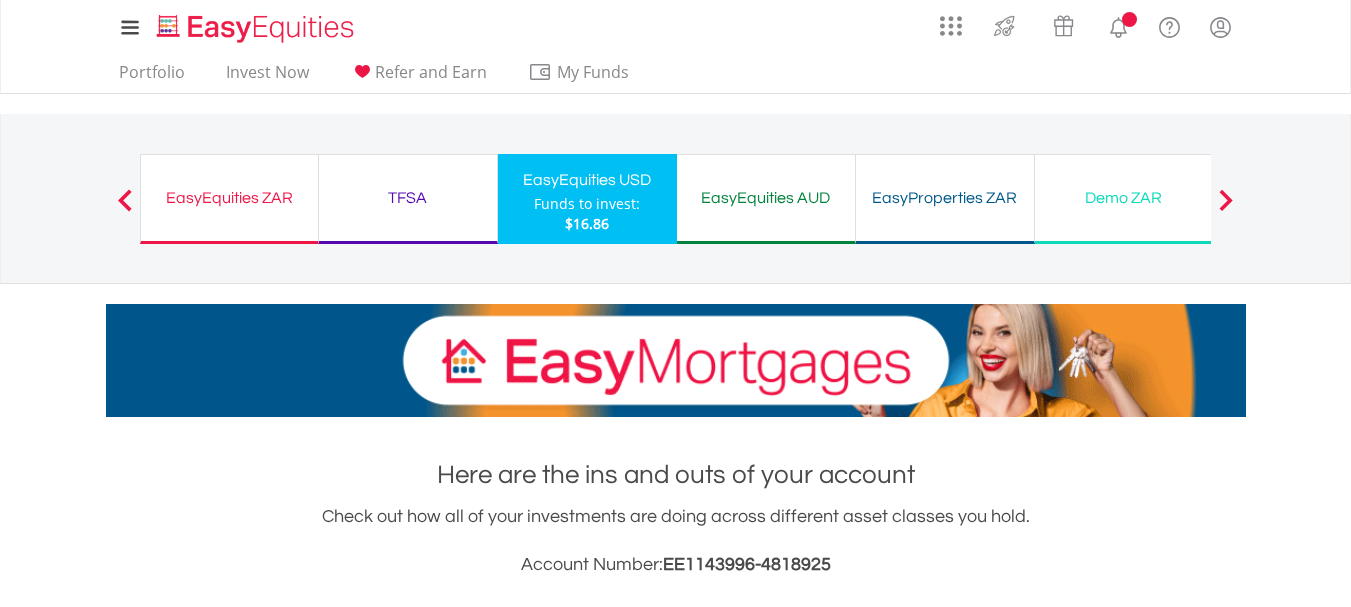 scroll, scrollTop: 708, scrollLeft: 0, axis: vertical 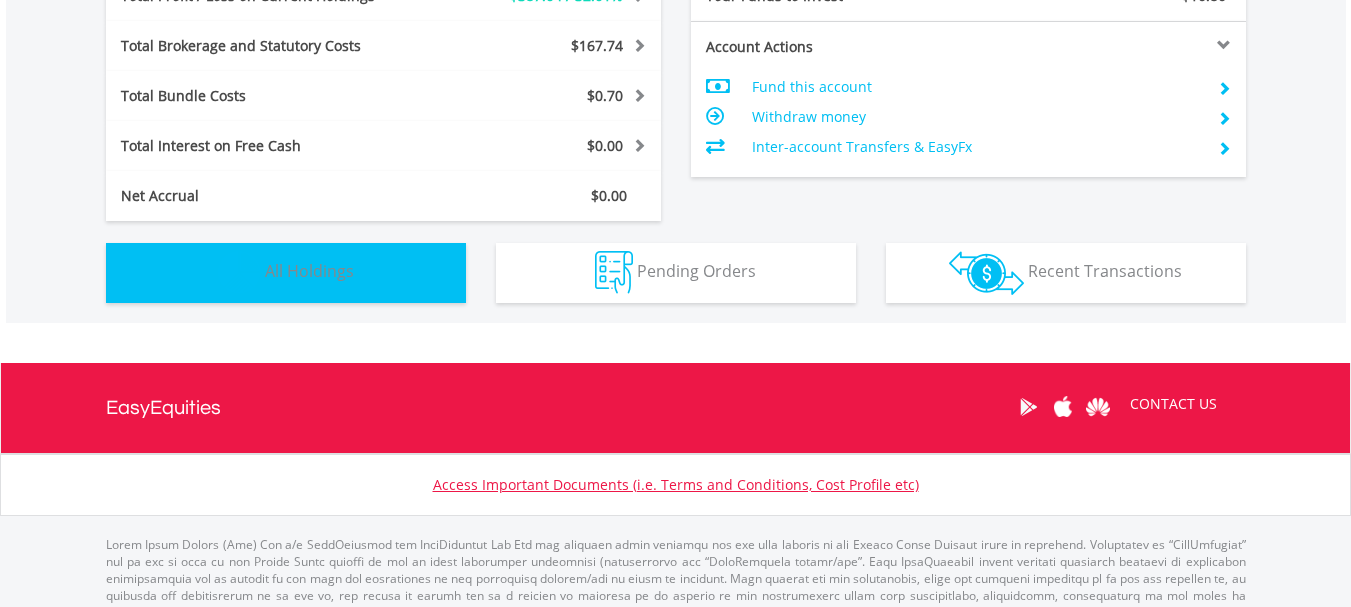 click on "Holdings
All Holdings" at bounding box center [286, 273] 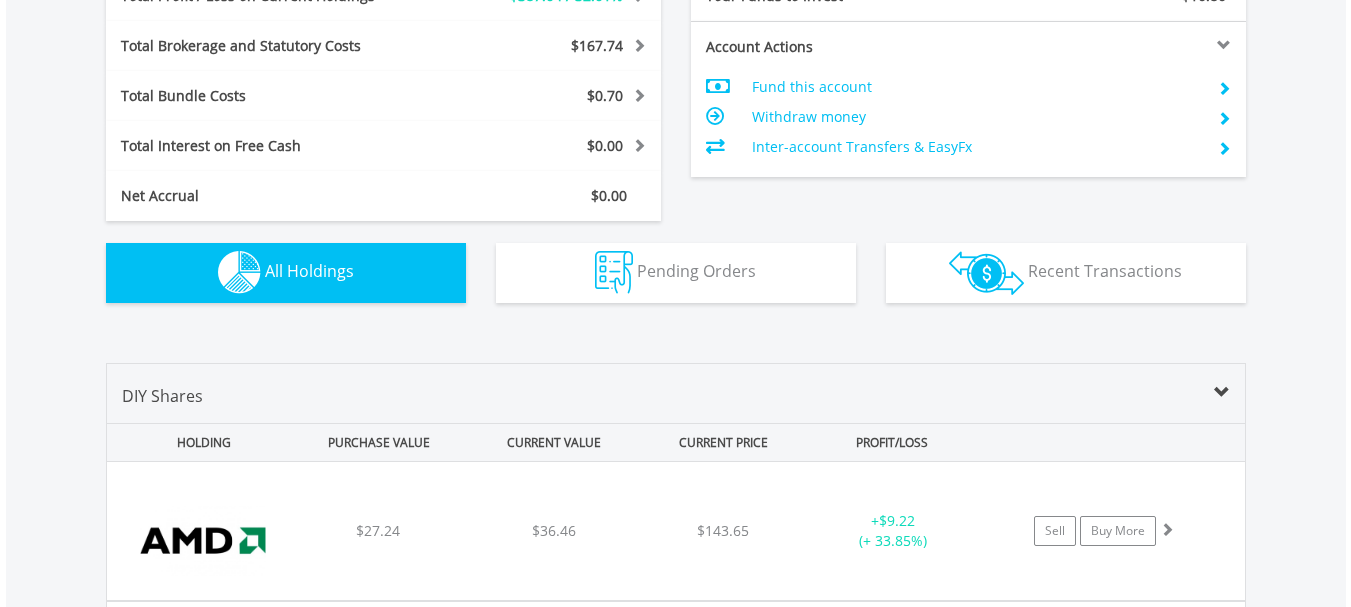 scroll, scrollTop: 1483, scrollLeft: 0, axis: vertical 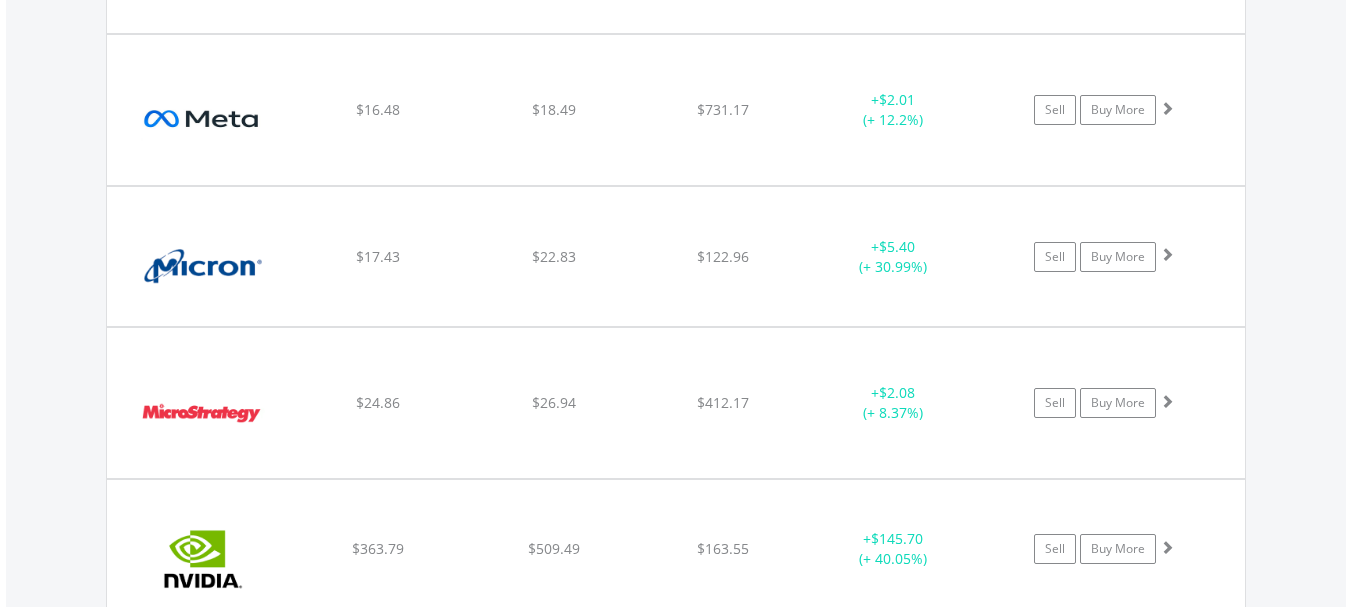 click on "My Investments
Invest Now
New Listings
Sell
My Recurring Investments
Pending Orders
Vouchers
Buy a Voucher
Redeem a Voucher
Account Management" at bounding box center [675, 196] 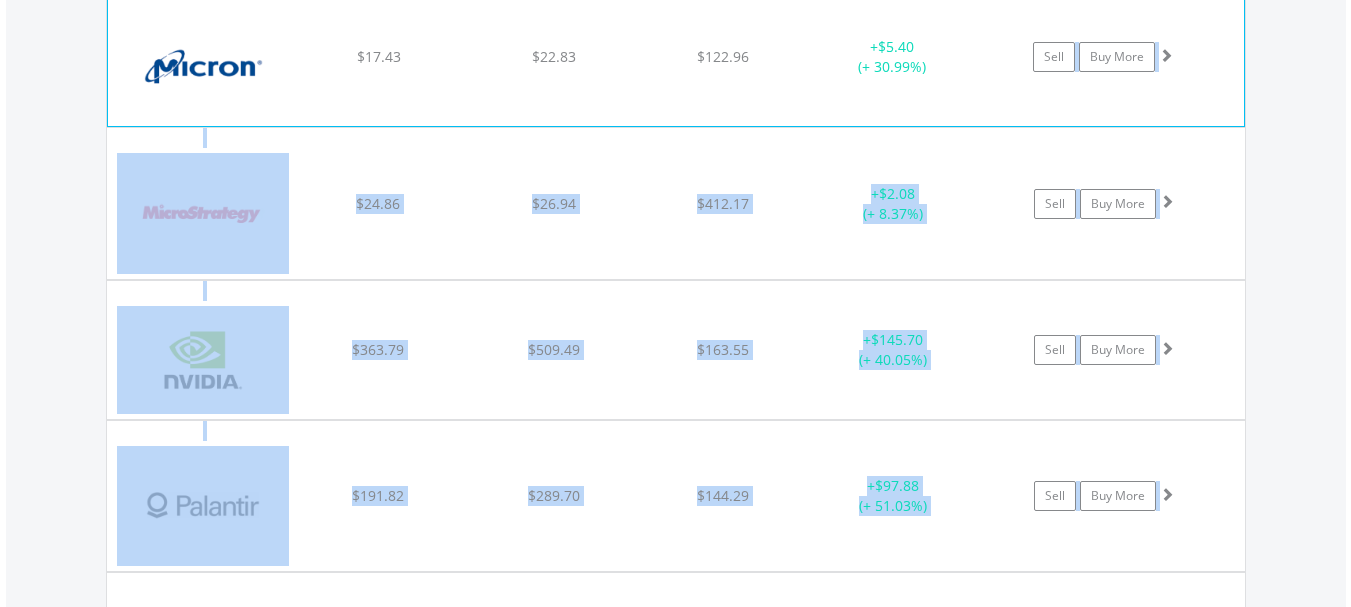 scroll, scrollTop: 3339, scrollLeft: 0, axis: vertical 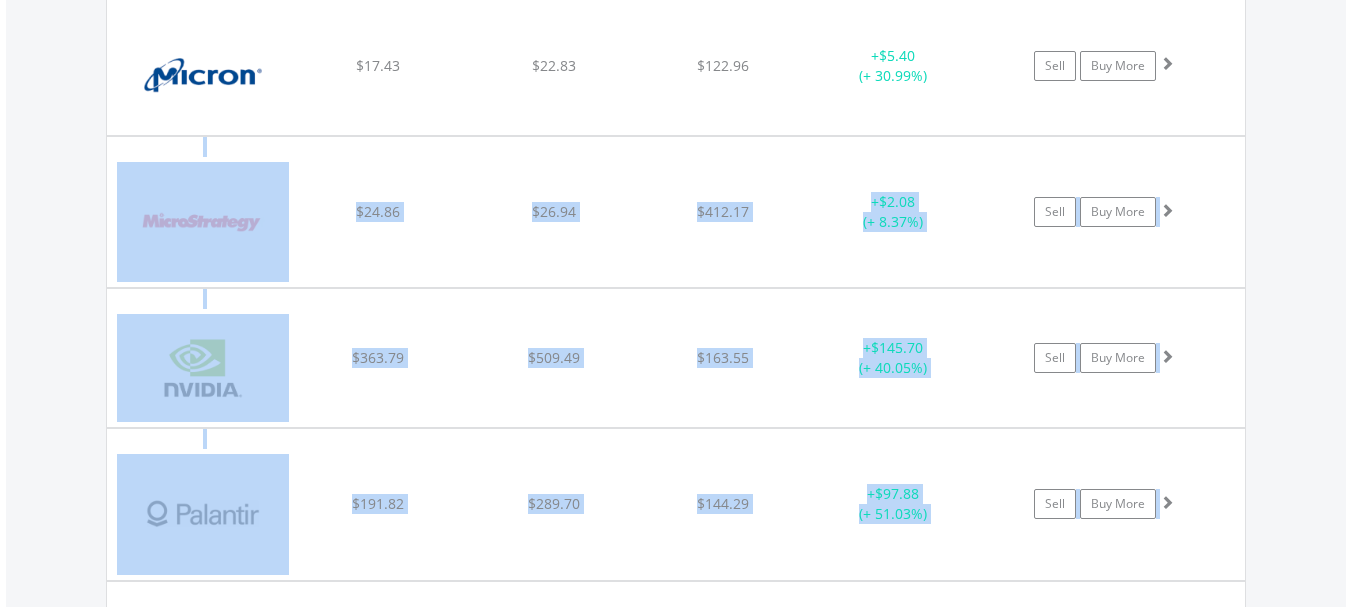 drag, startPoint x: 1190, startPoint y: 228, endPoint x: 1262, endPoint y: 193, distance: 80.05623 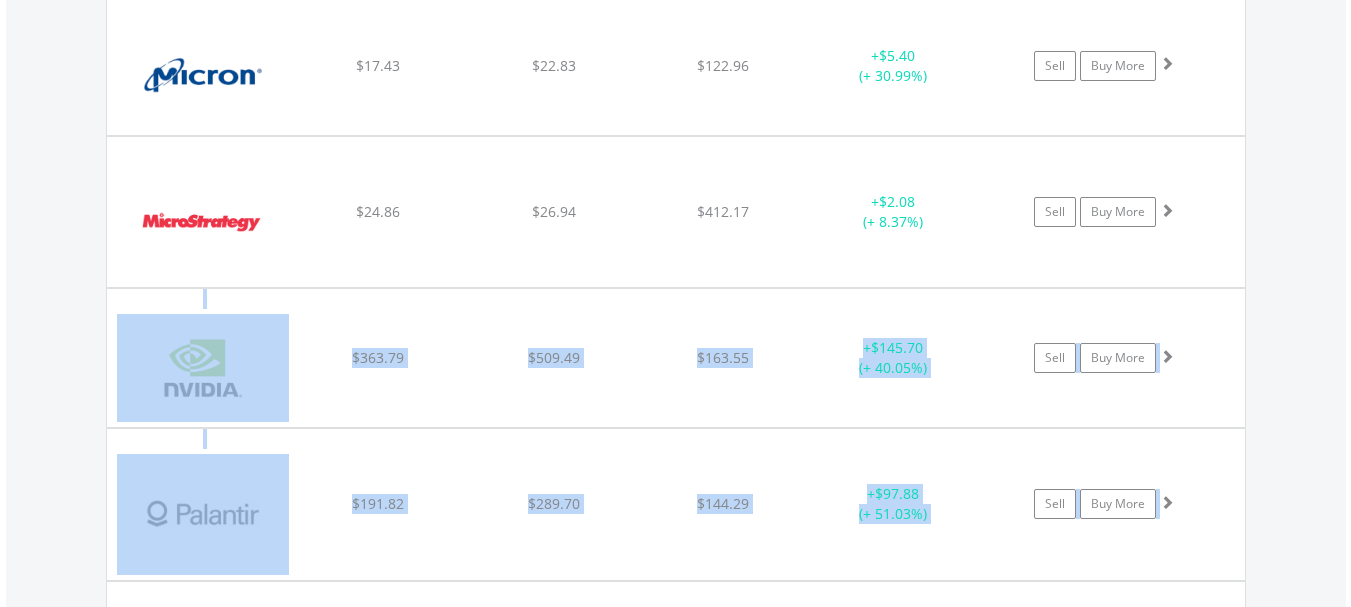 click on "Value View
Share View
DIY Shares
HOLDING
PURCHASE VALUE
CURRENT VALUE
CURRENT PRICE
PROFIT/LOSS
﻿
Advanced Micro Devices Inc
$27.24
$36.46
$143.65
+  $9.22 (+ 33.85%)" at bounding box center [676, 554] 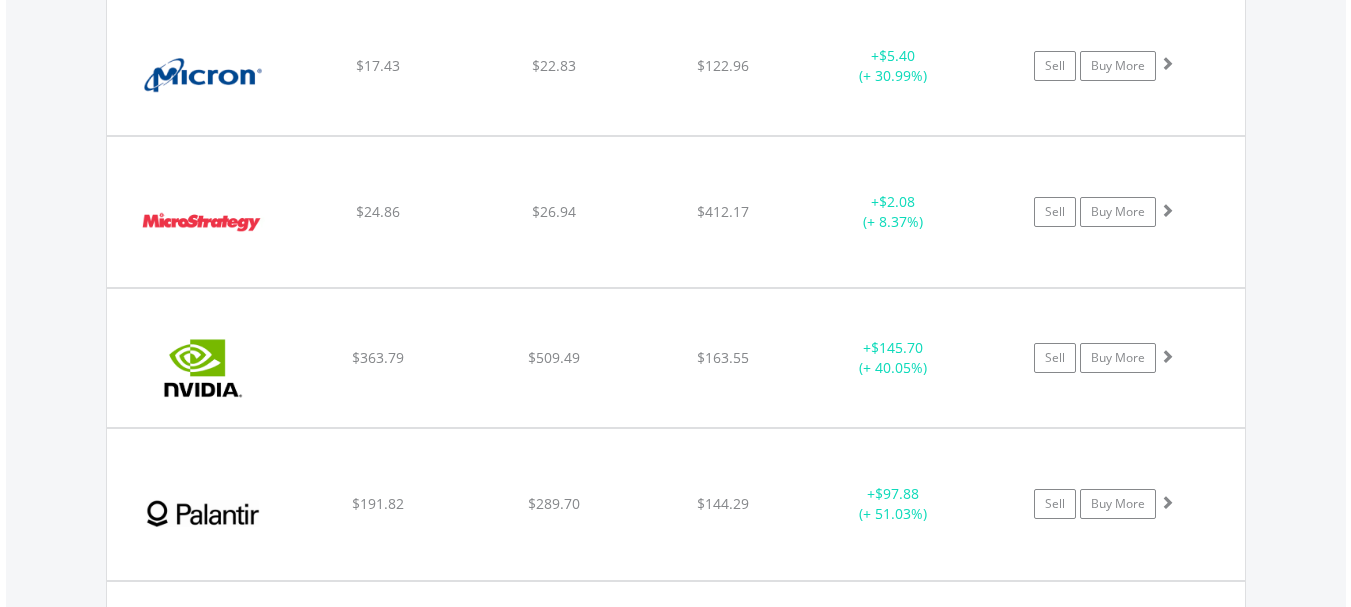 click on "Value View
Share View
DIY Shares
HOLDING
PURCHASE VALUE
CURRENT VALUE
CURRENT PRICE
PROFIT/LOSS
﻿
Advanced Micro Devices Inc
$27.24
$36.46
$143.65
+  $9.22 (+ 33.85%)" at bounding box center (676, 554) 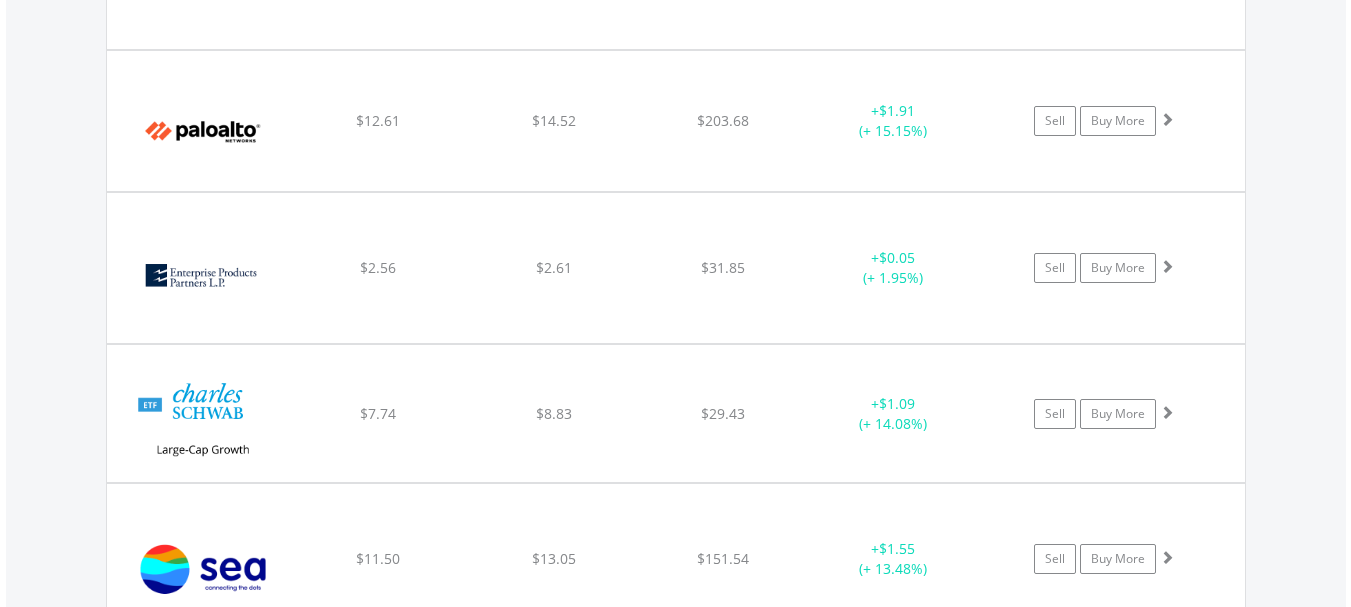 scroll, scrollTop: 4401, scrollLeft: 0, axis: vertical 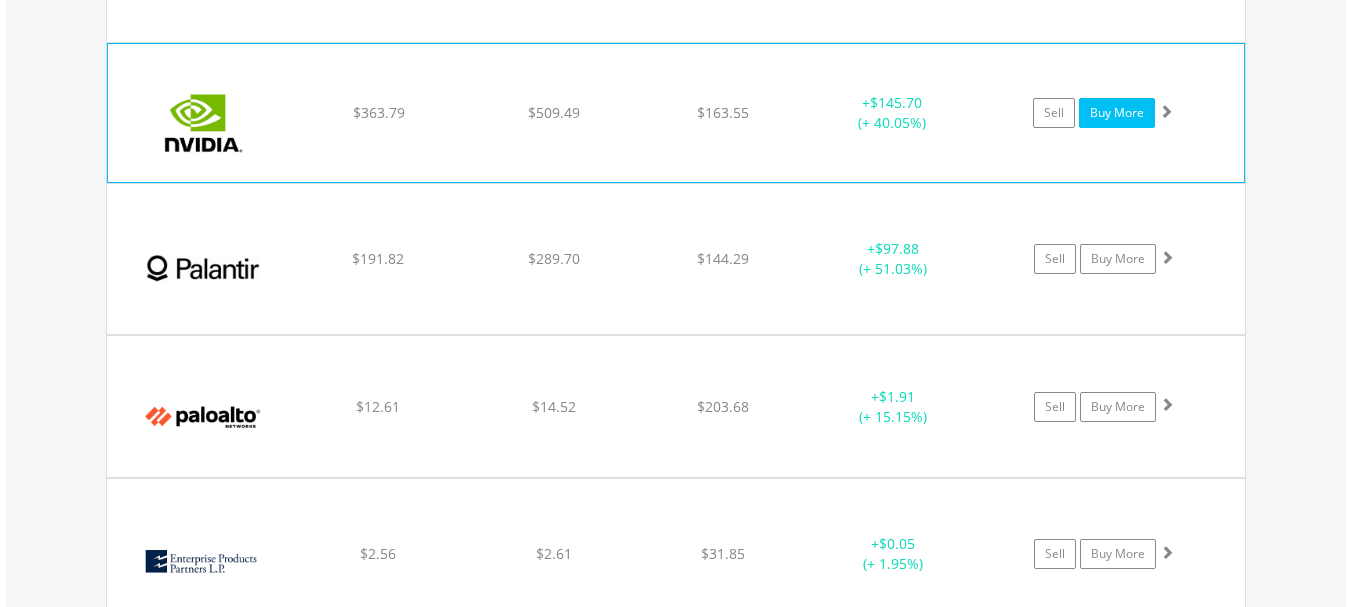 click on "Buy More" at bounding box center [1117, 113] 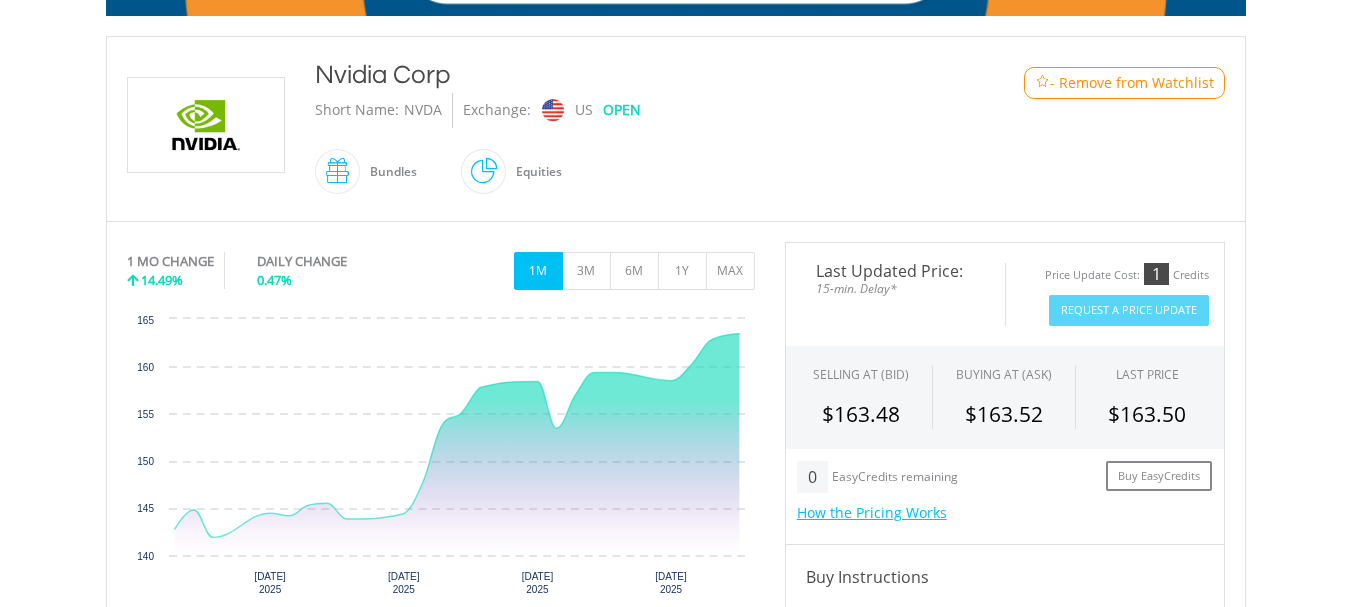 scroll, scrollTop: 440, scrollLeft: 0, axis: vertical 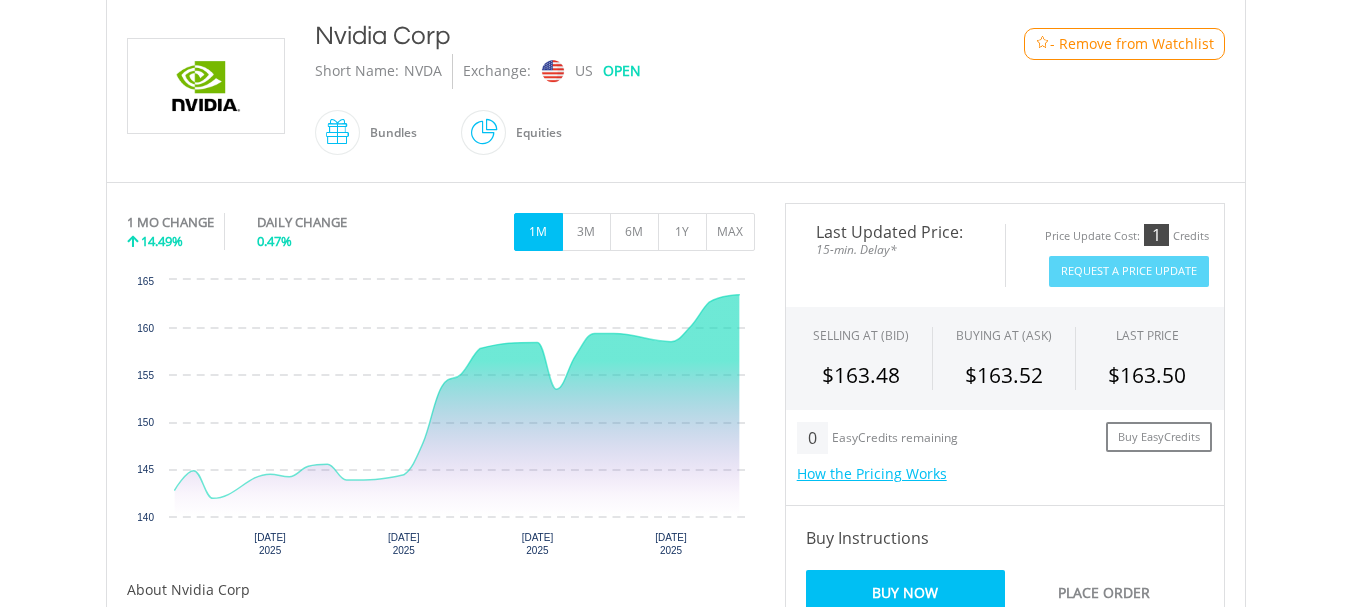 click at bounding box center (360, 132) 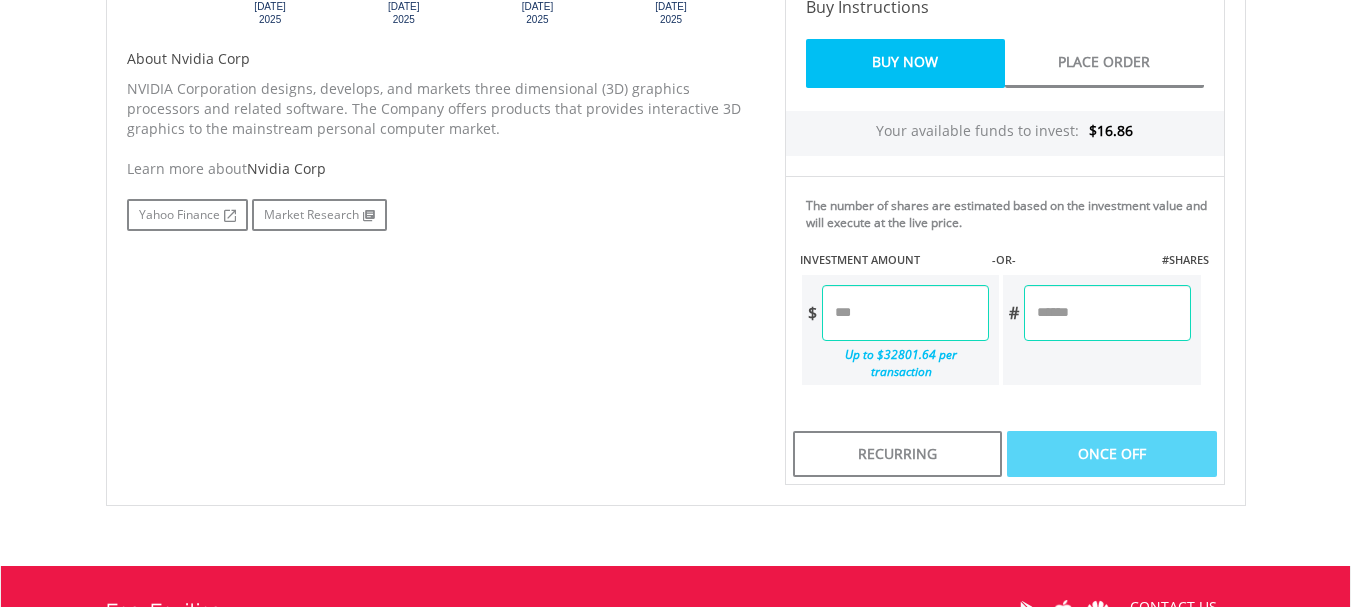 click at bounding box center (905, 313) 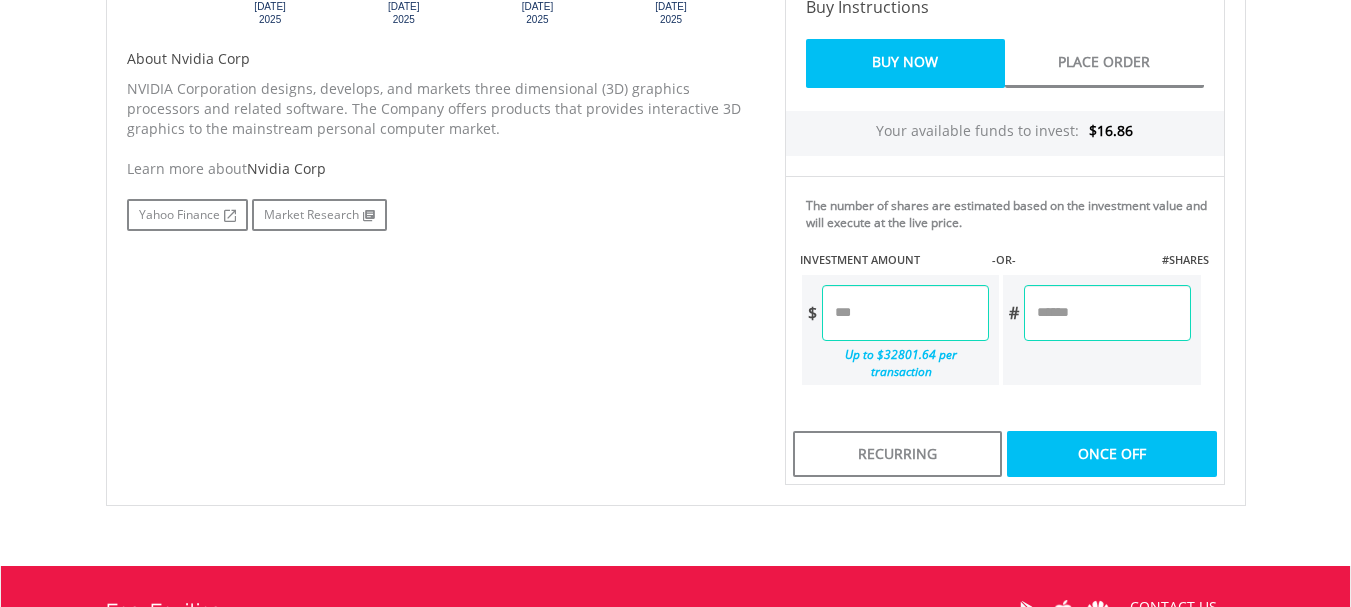 type on "**" 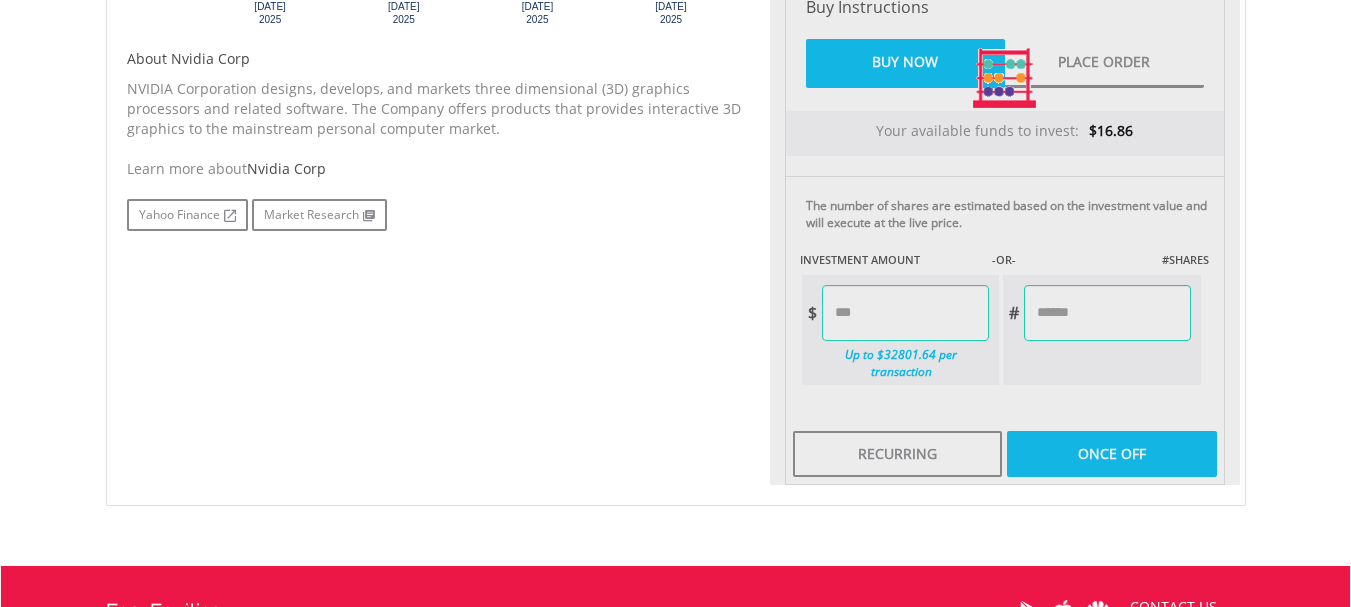 click on "Last Updated Price:
15-min. Delay*
Price Update Cost:
1
Credits
Request A Price Update
Request Update
SELLING AT (BID)
BUYING AT                     (ASK)
LAST PRICE
$163.48
$163.52
$163.50
0" at bounding box center [1005, 78] 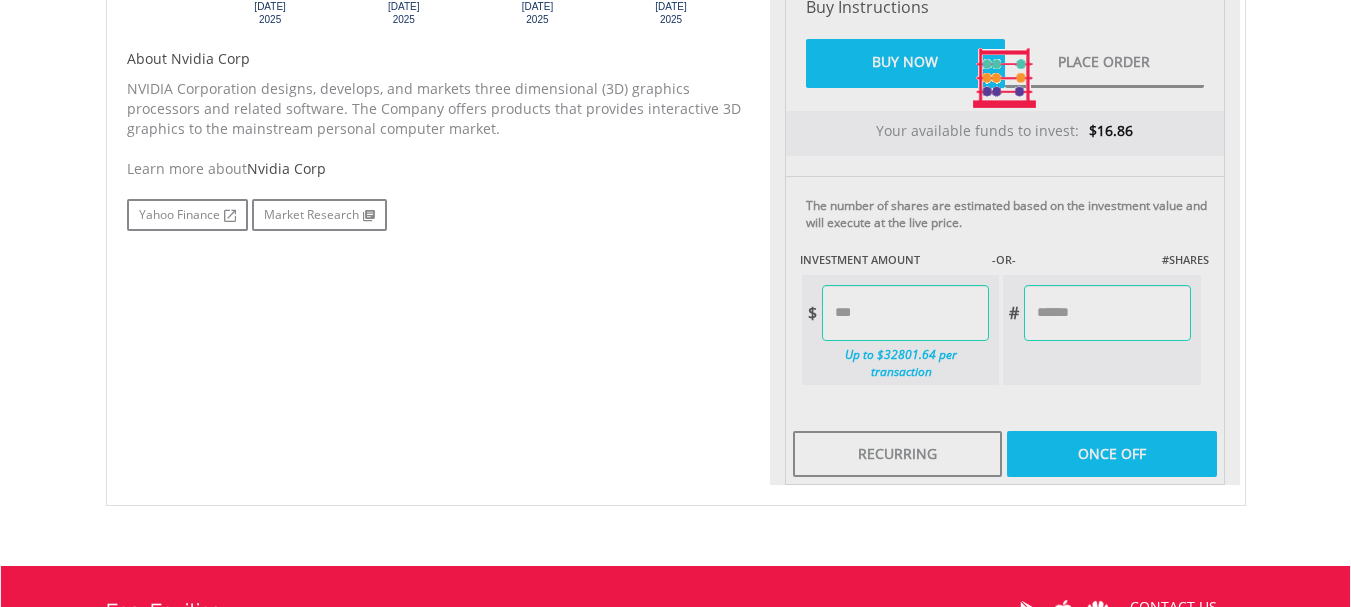 type on "******" 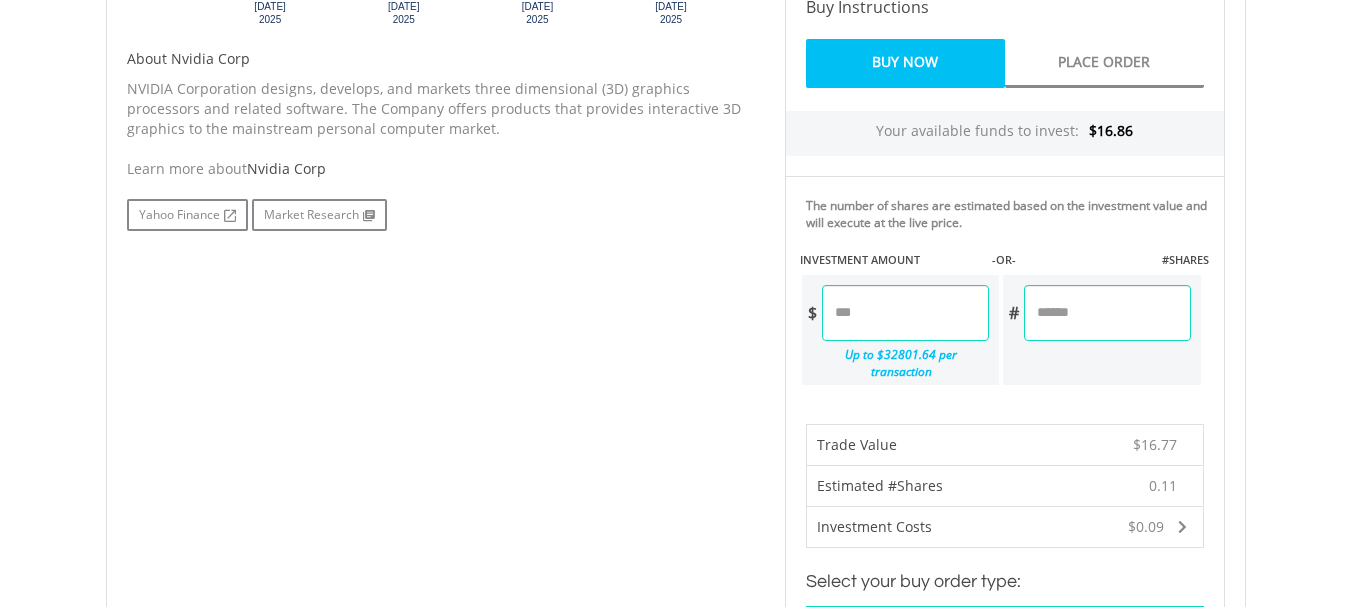 scroll, scrollTop: 1502, scrollLeft: 0, axis: vertical 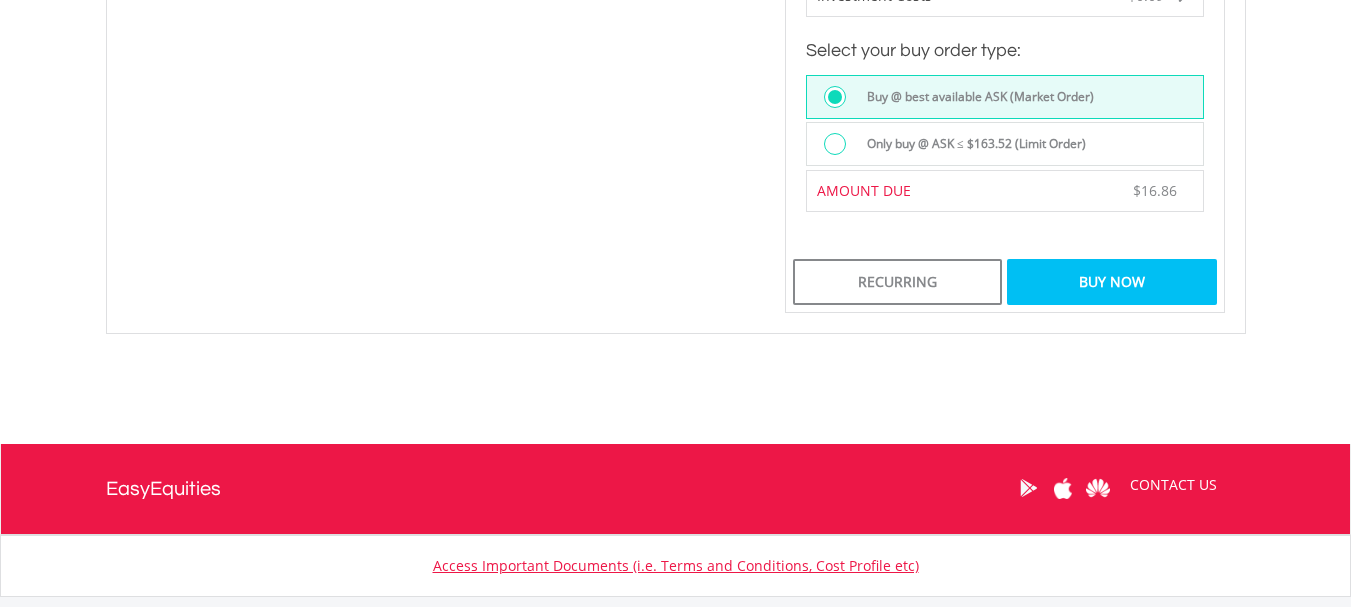 click at bounding box center [835, 144] 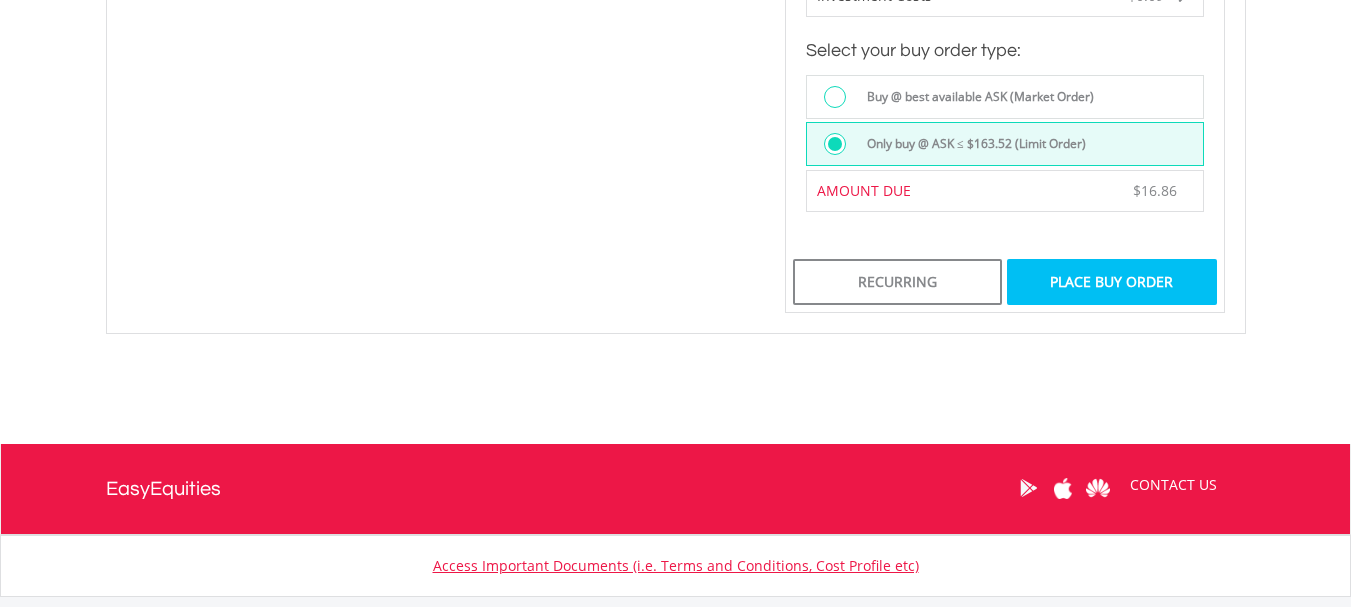 click on "Place Buy Order" at bounding box center (1111, 282) 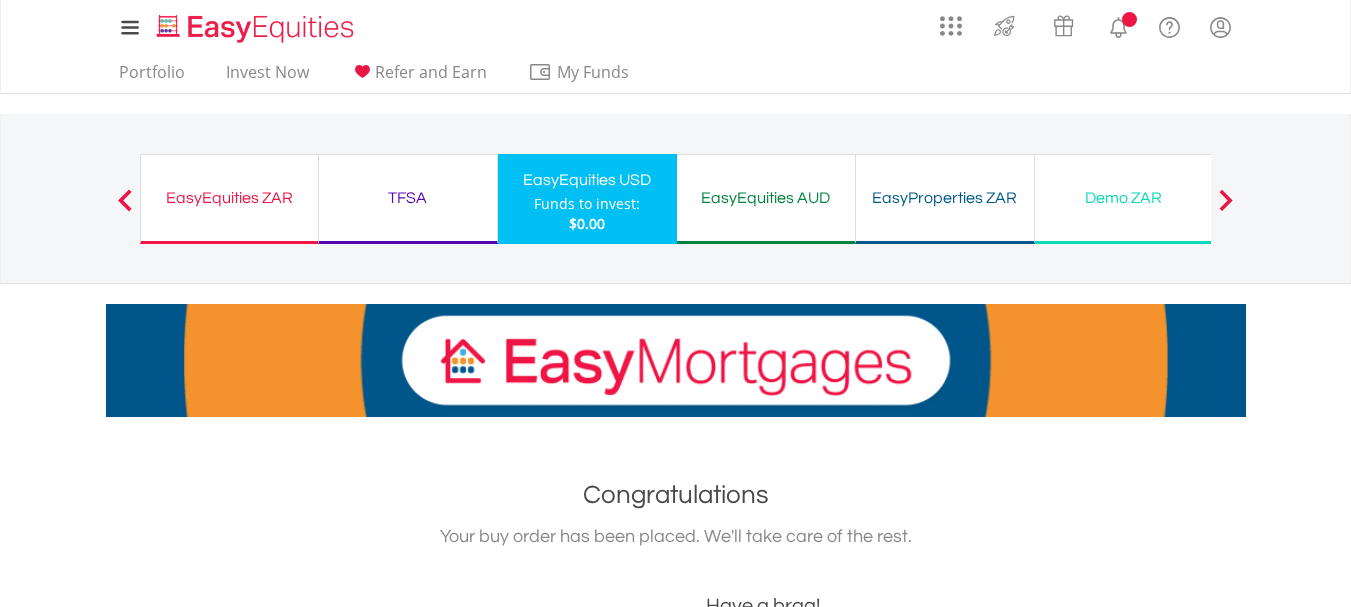 scroll, scrollTop: 0, scrollLeft: 0, axis: both 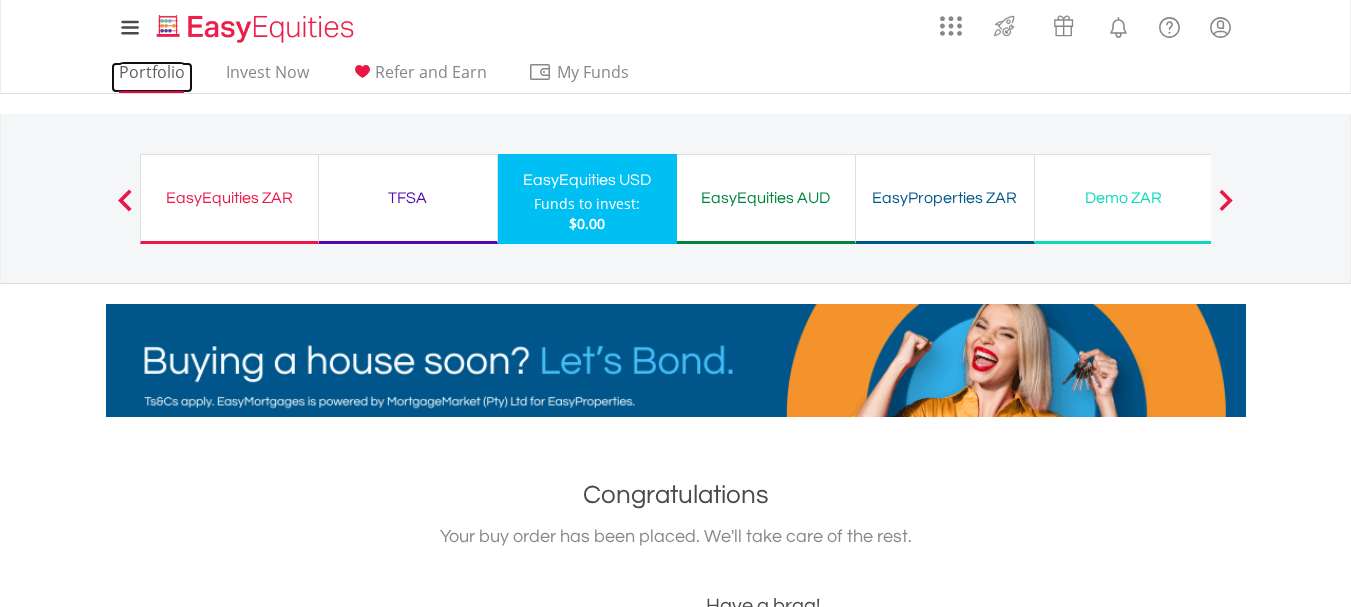 click on "Portfolio" at bounding box center [152, 77] 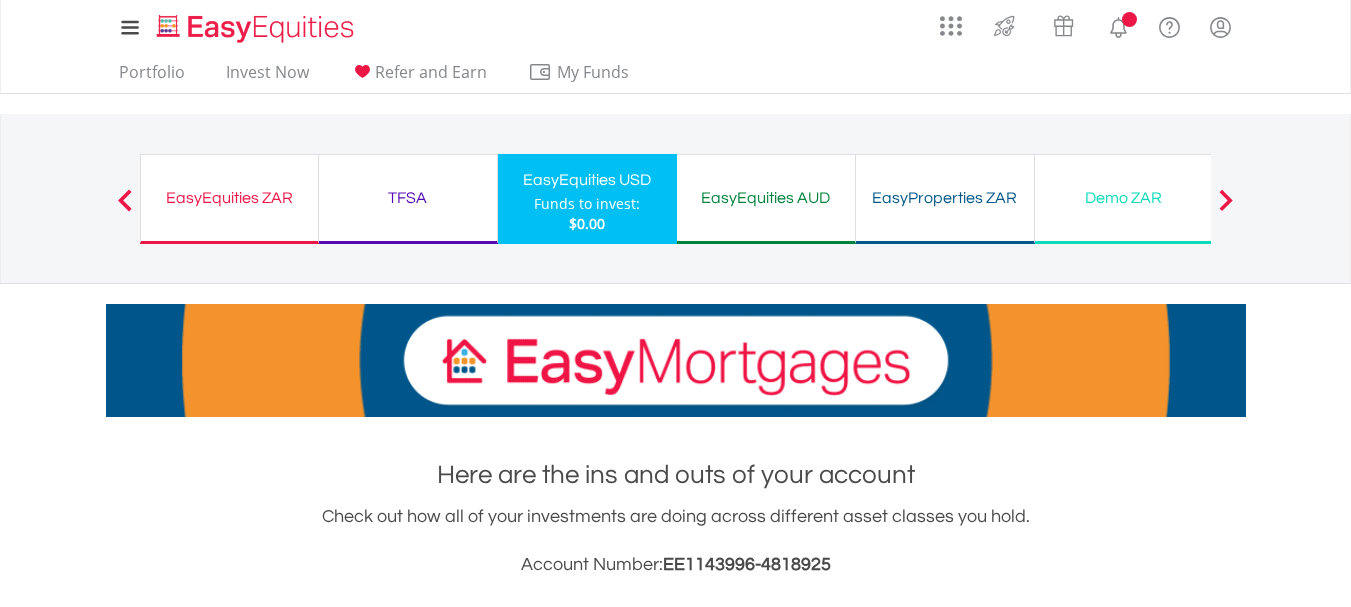 scroll, scrollTop: 0, scrollLeft: 0, axis: both 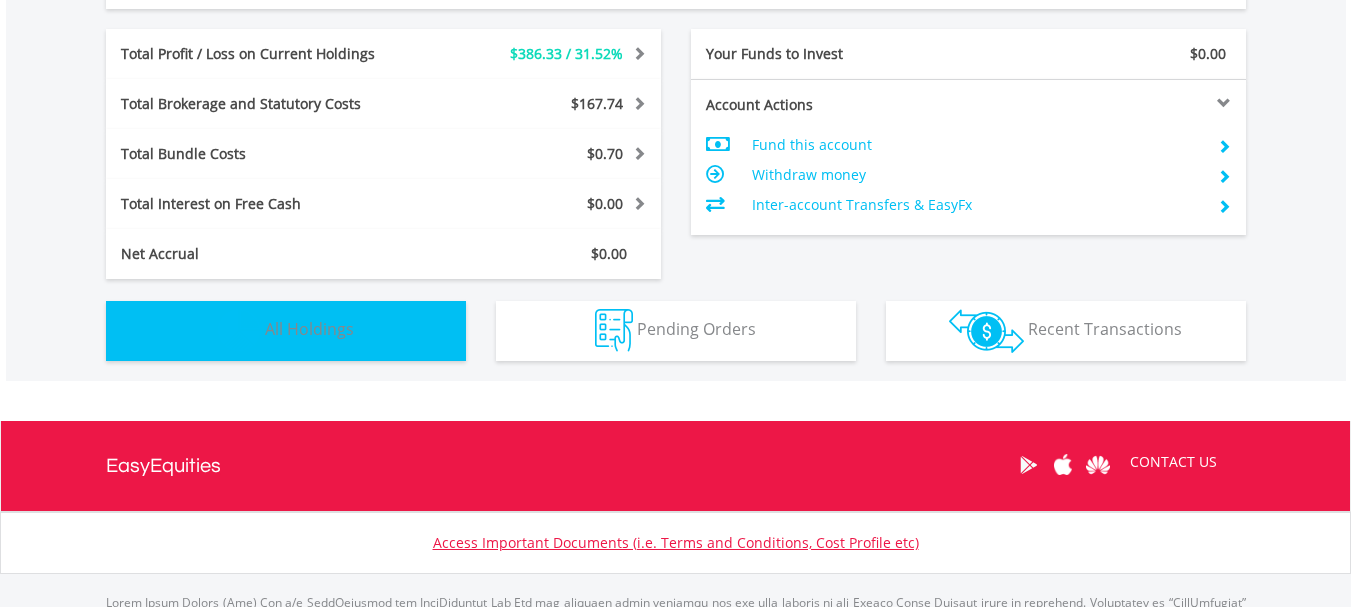 click on "Holdings
All Holdings" at bounding box center (286, 331) 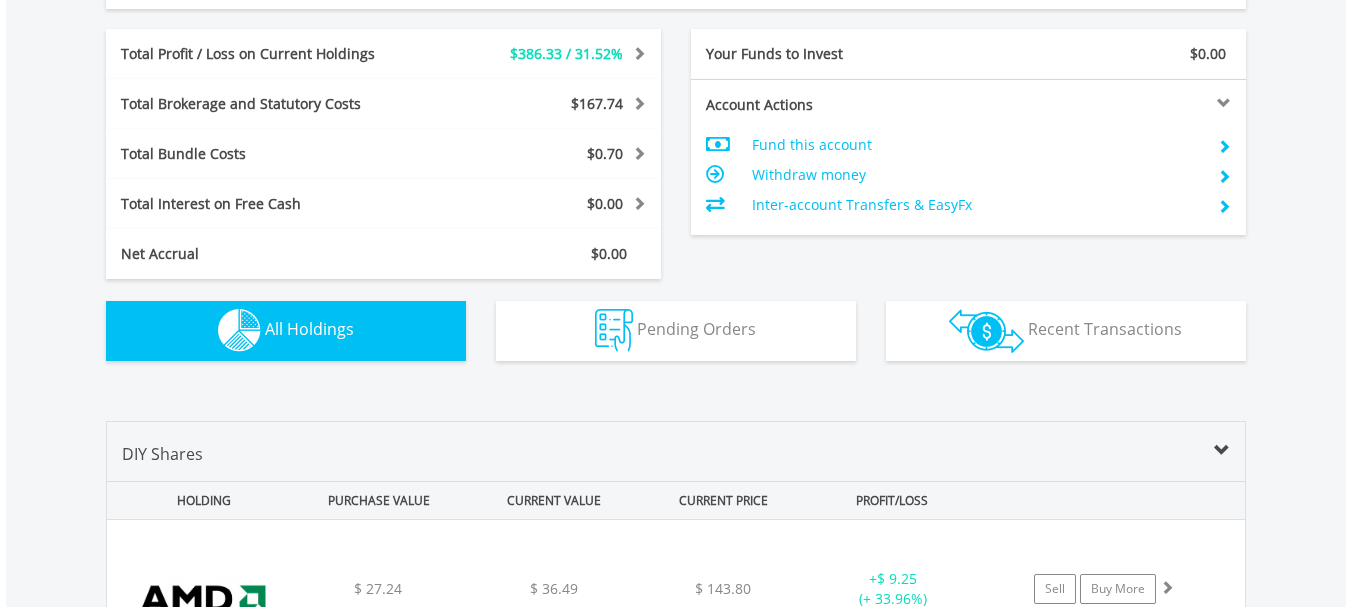 scroll, scrollTop: 1483, scrollLeft: 0, axis: vertical 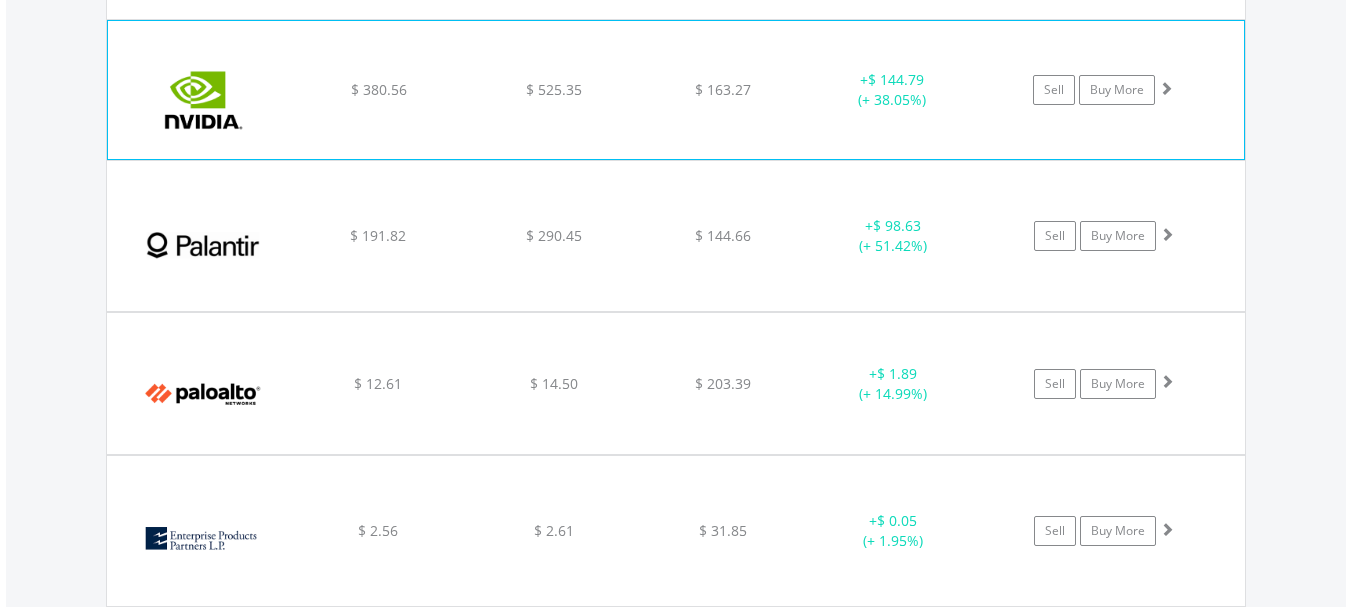click on "﻿
Nvidia Corp
$ 380.56
$ 525.35
$ 163.27
+  $ 144.79 (+ 38.05%)
Sell
Buy More" at bounding box center [676, -1956] 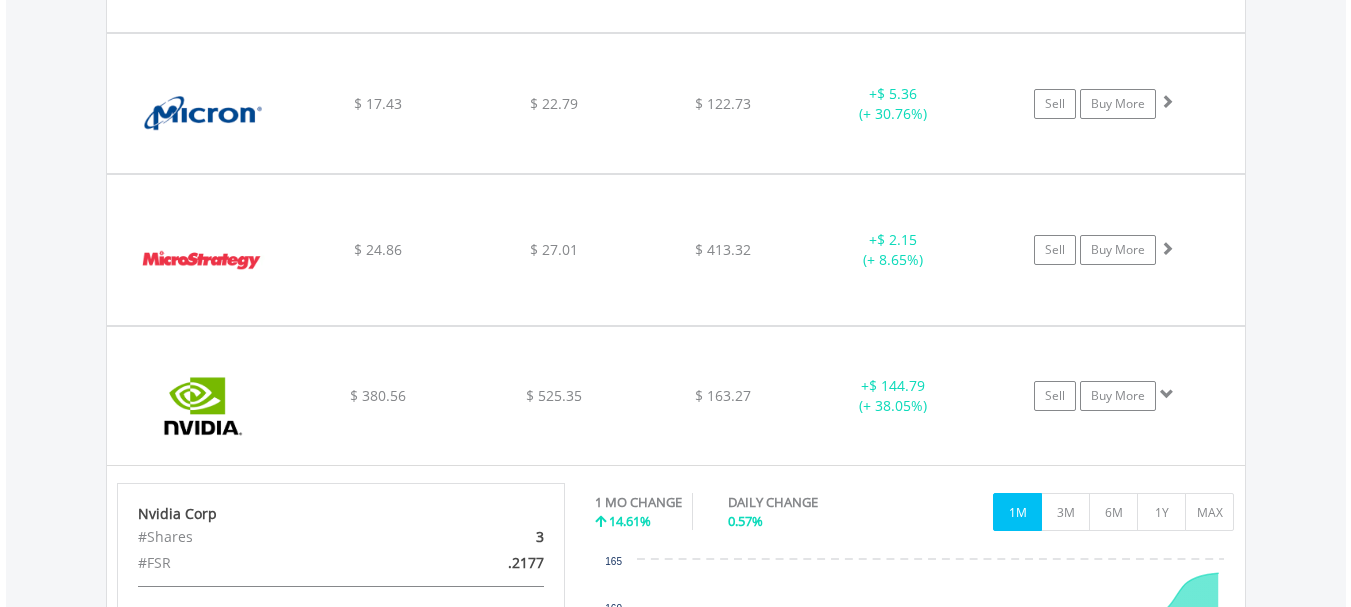 scroll, scrollTop: 3287, scrollLeft: 0, axis: vertical 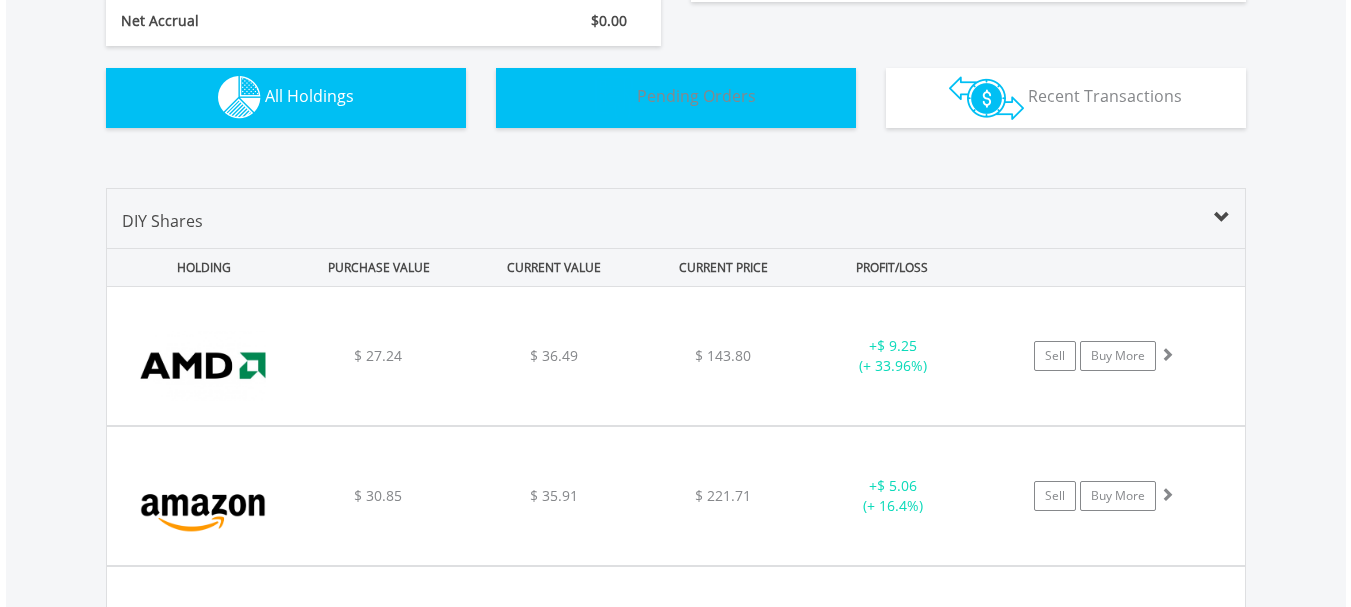 click on "Pending Orders
Pending Orders" at bounding box center [676, 98] 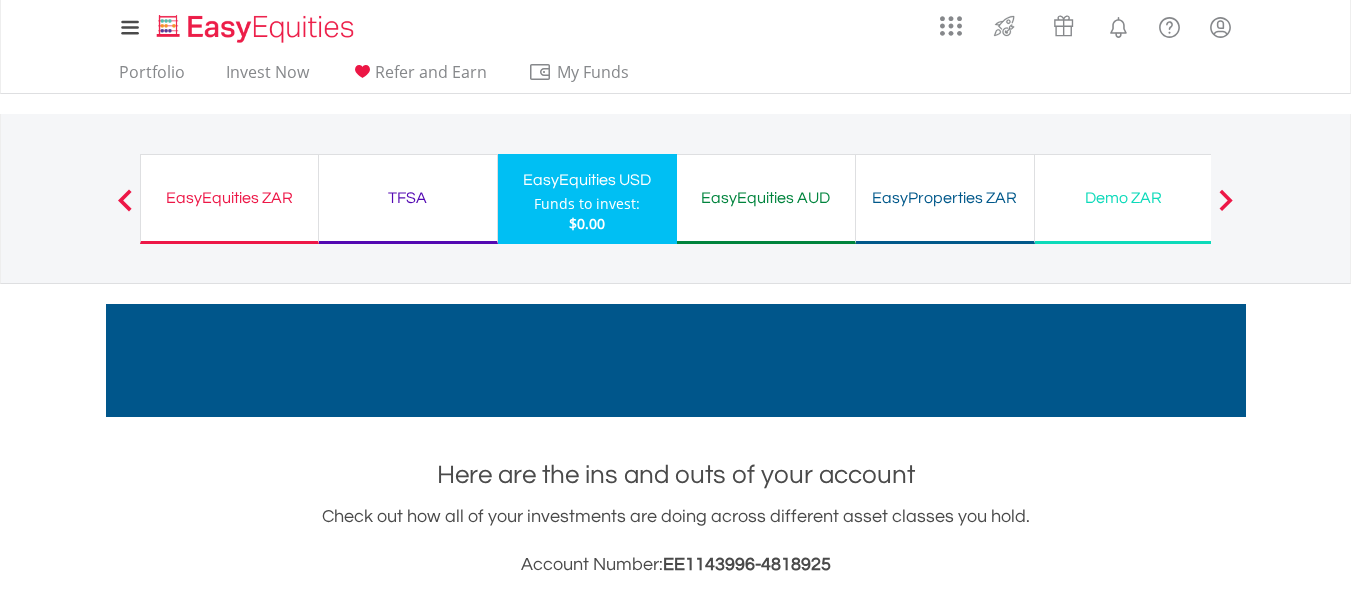 scroll, scrollTop: 531, scrollLeft: 0, axis: vertical 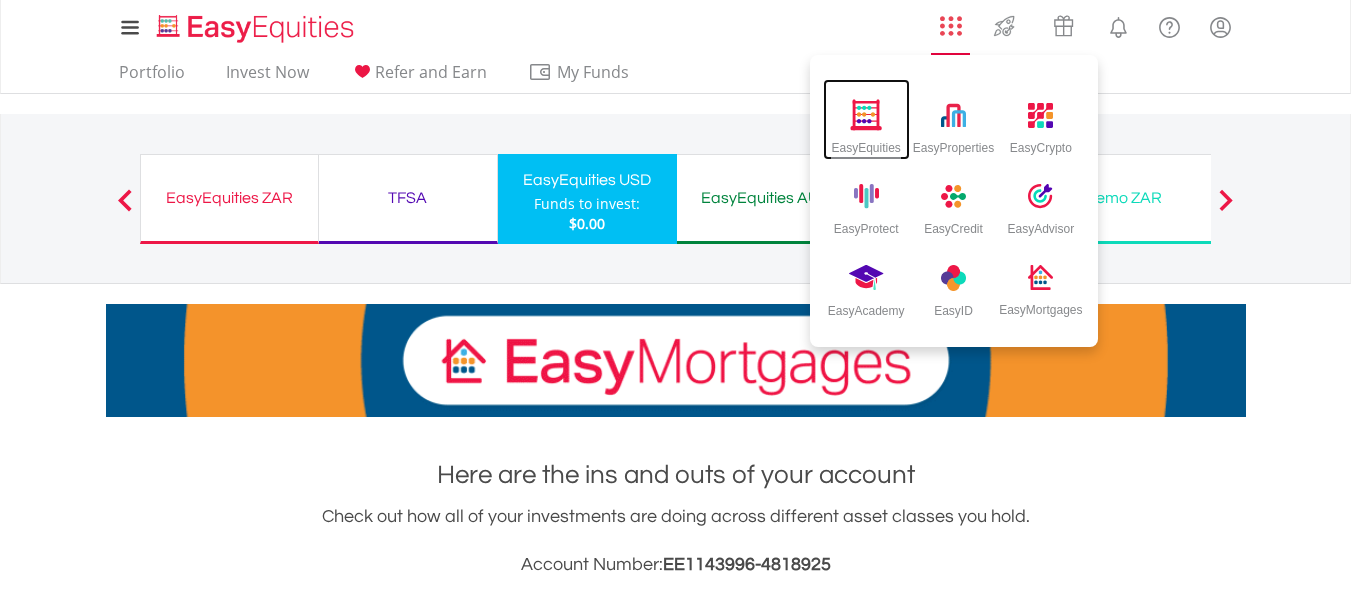 click at bounding box center [866, 114] 